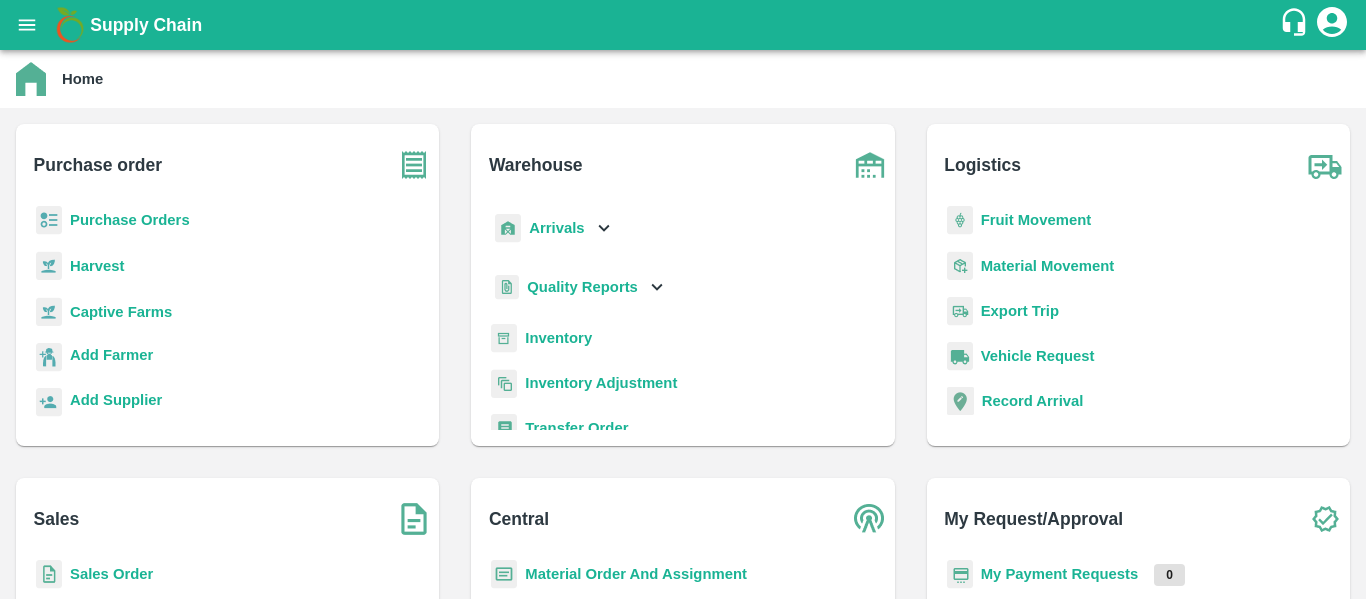 scroll, scrollTop: 0, scrollLeft: 0, axis: both 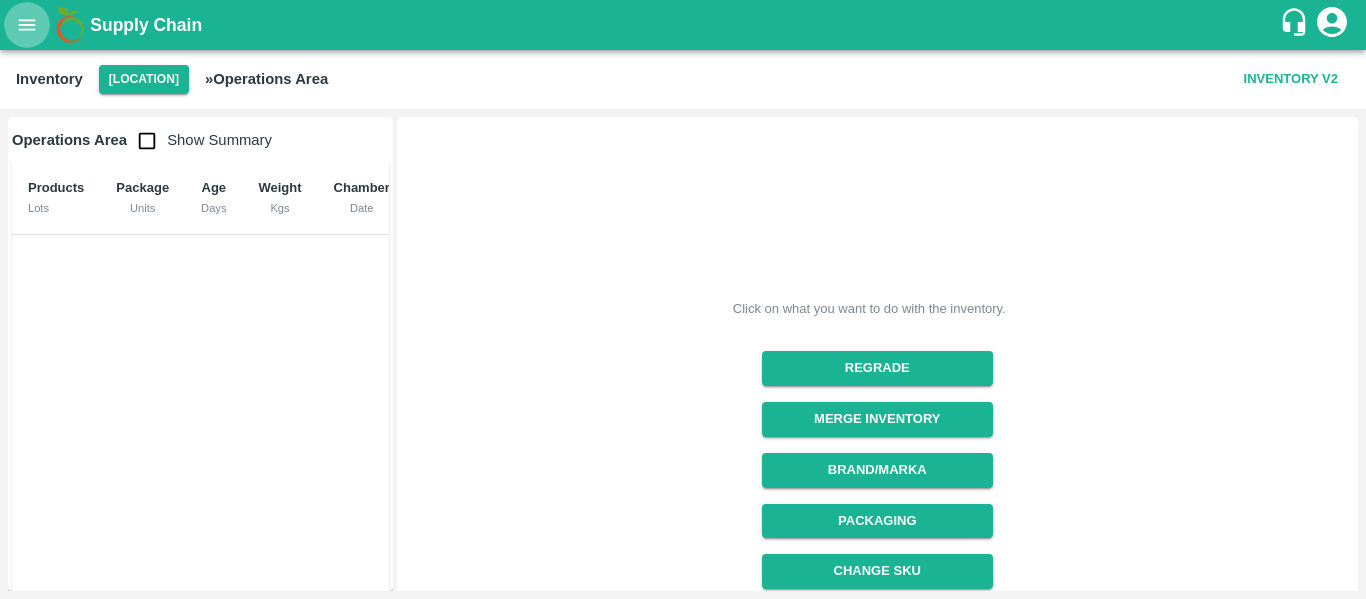 click 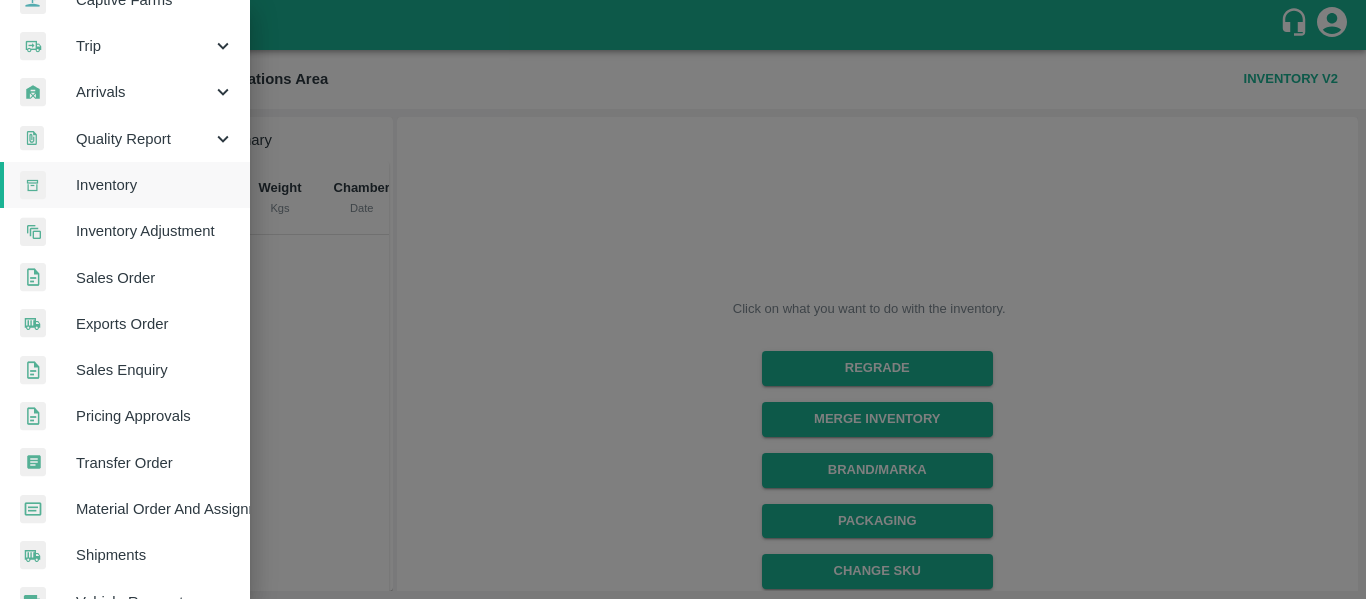 scroll, scrollTop: 228, scrollLeft: 0, axis: vertical 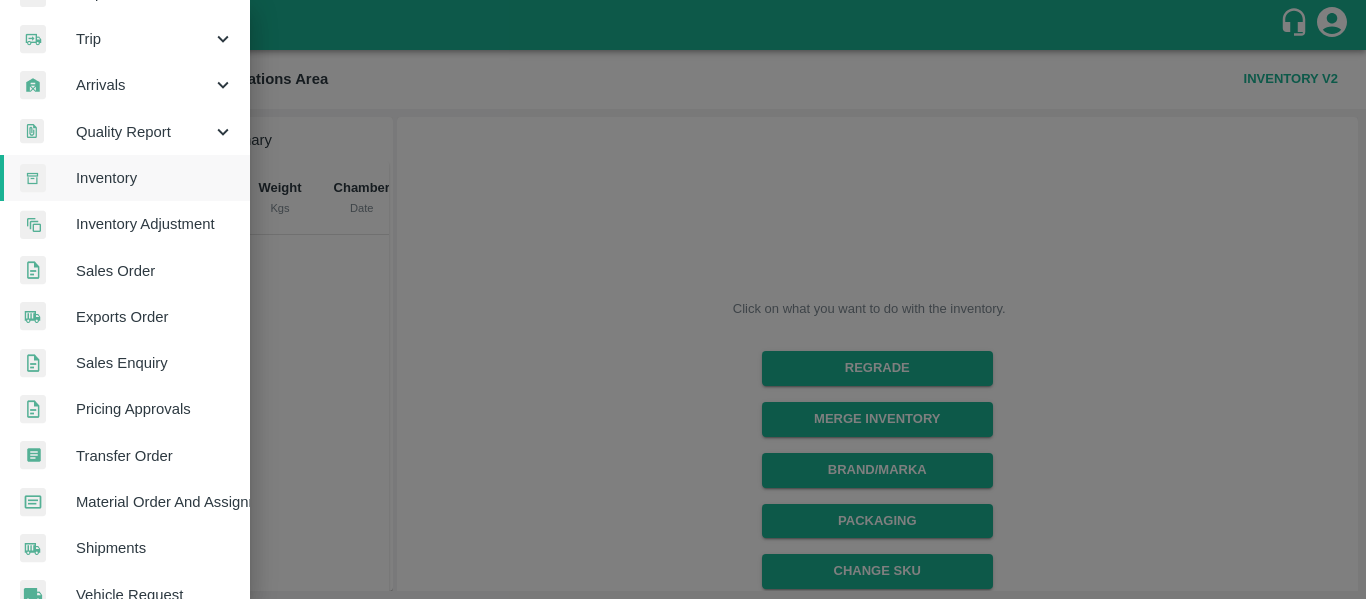 click on "Sales Order" at bounding box center [155, 271] 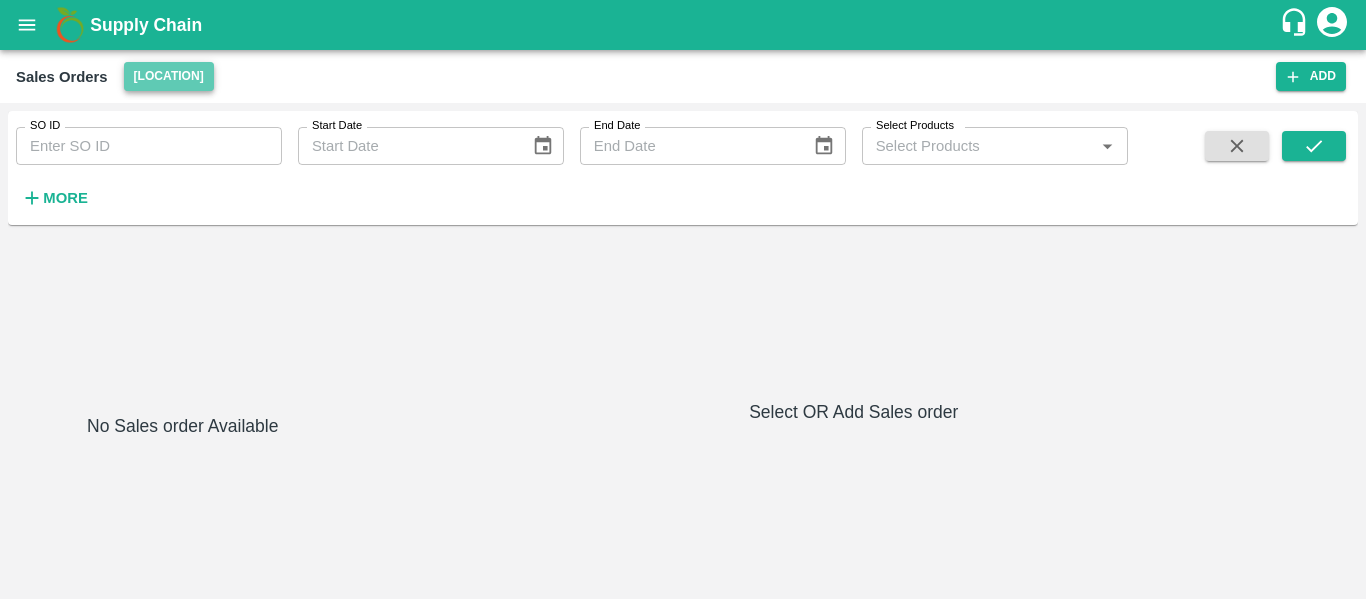 click on "[LOCATION]" at bounding box center [169, 76] 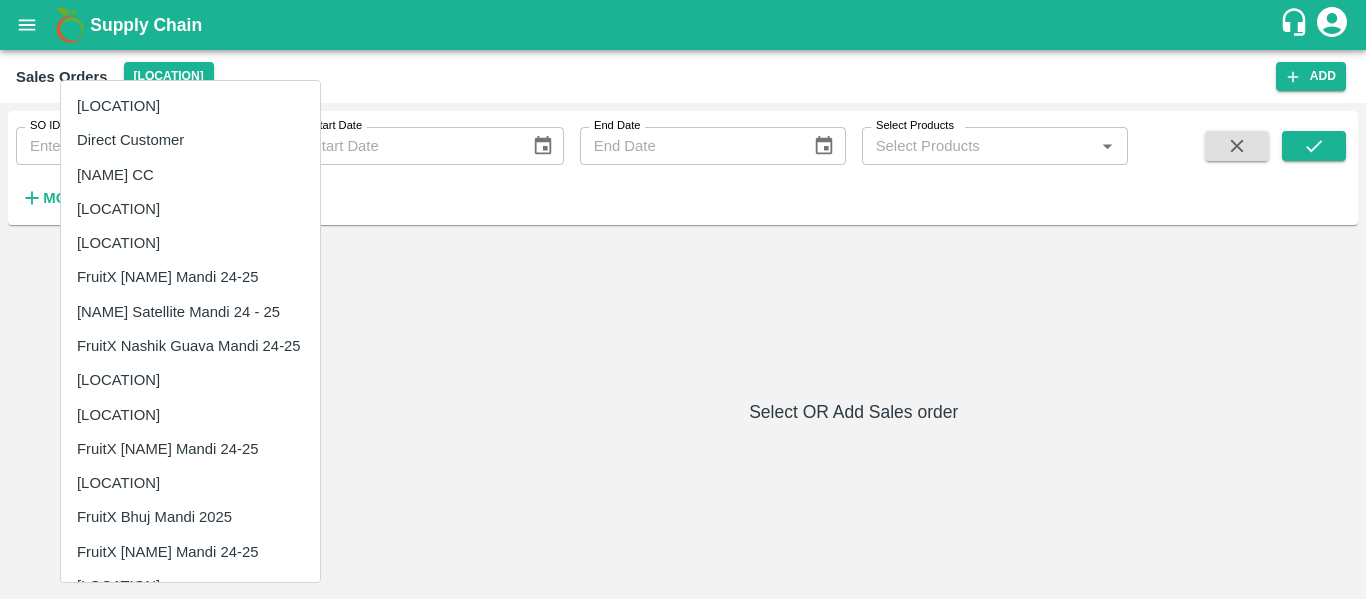 click at bounding box center (683, 299) 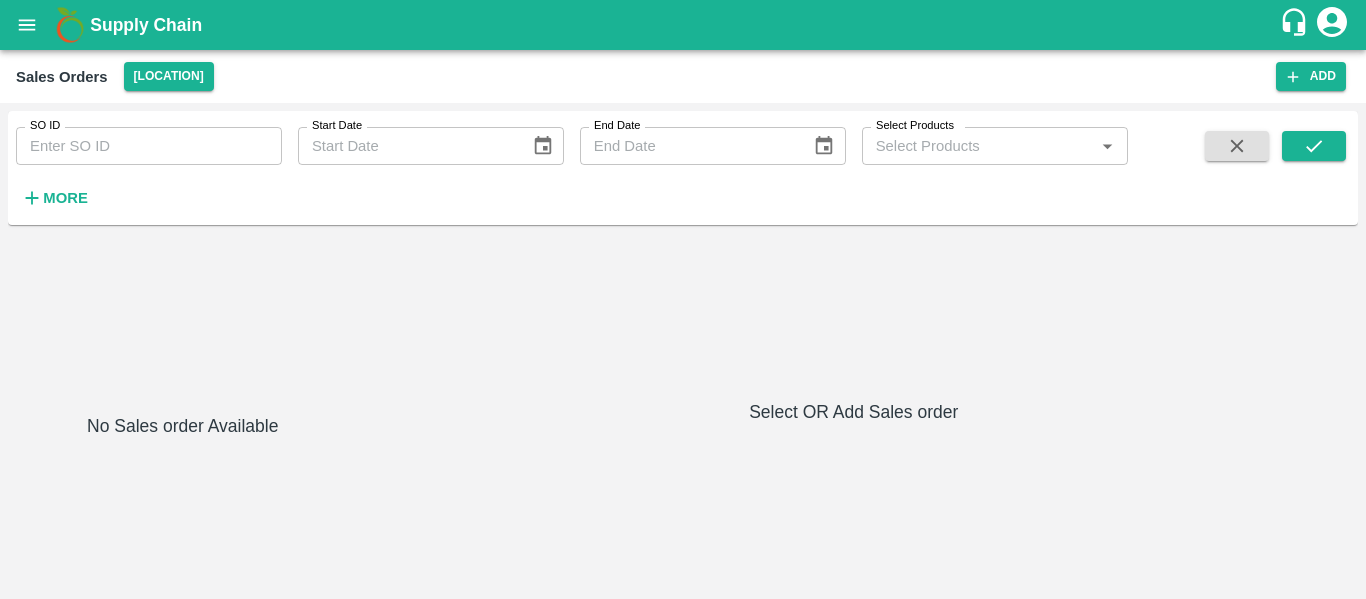 click 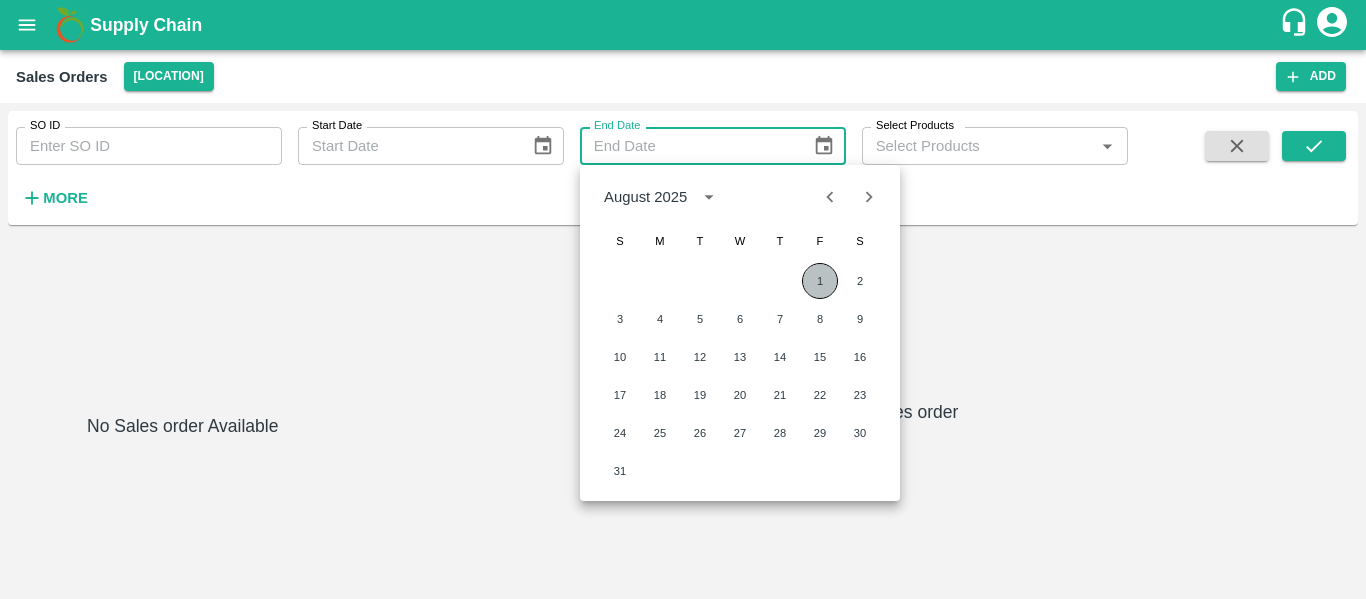 click on "1" at bounding box center (820, 281) 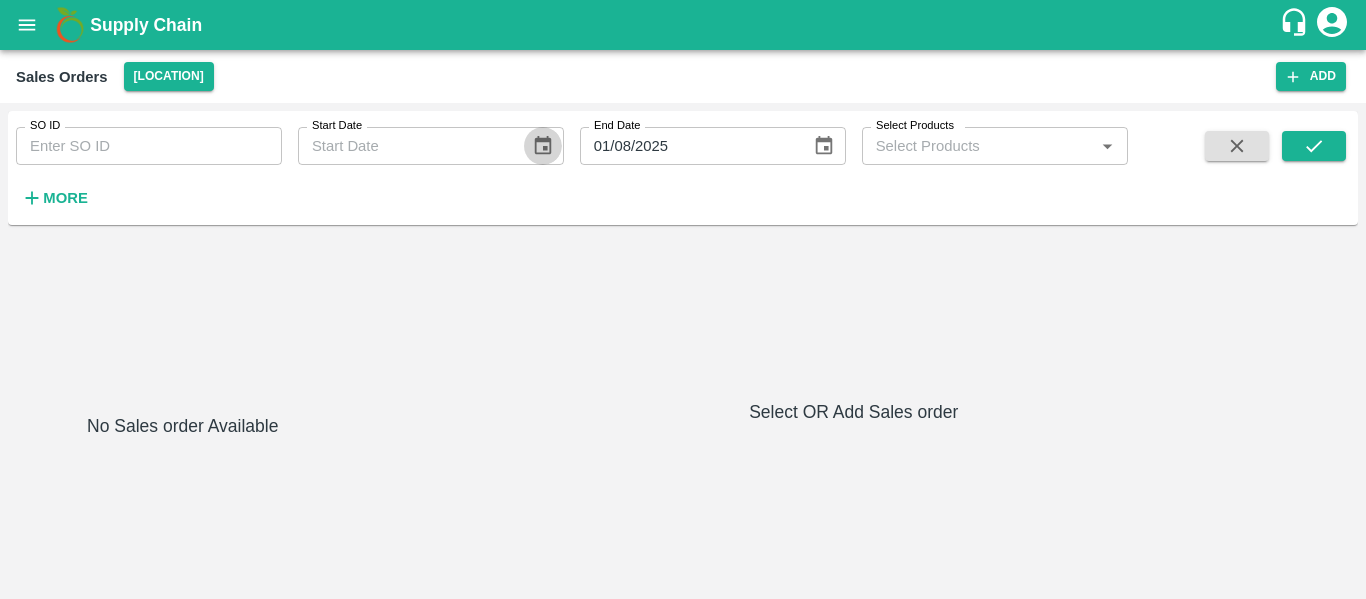 click 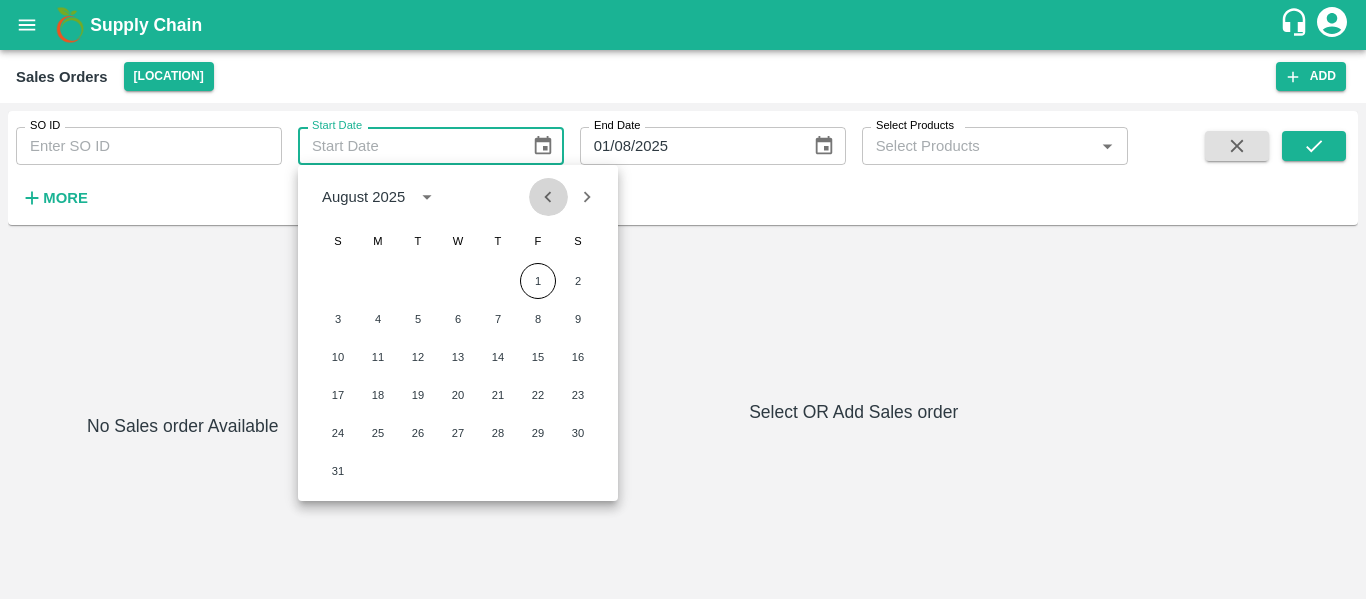 click 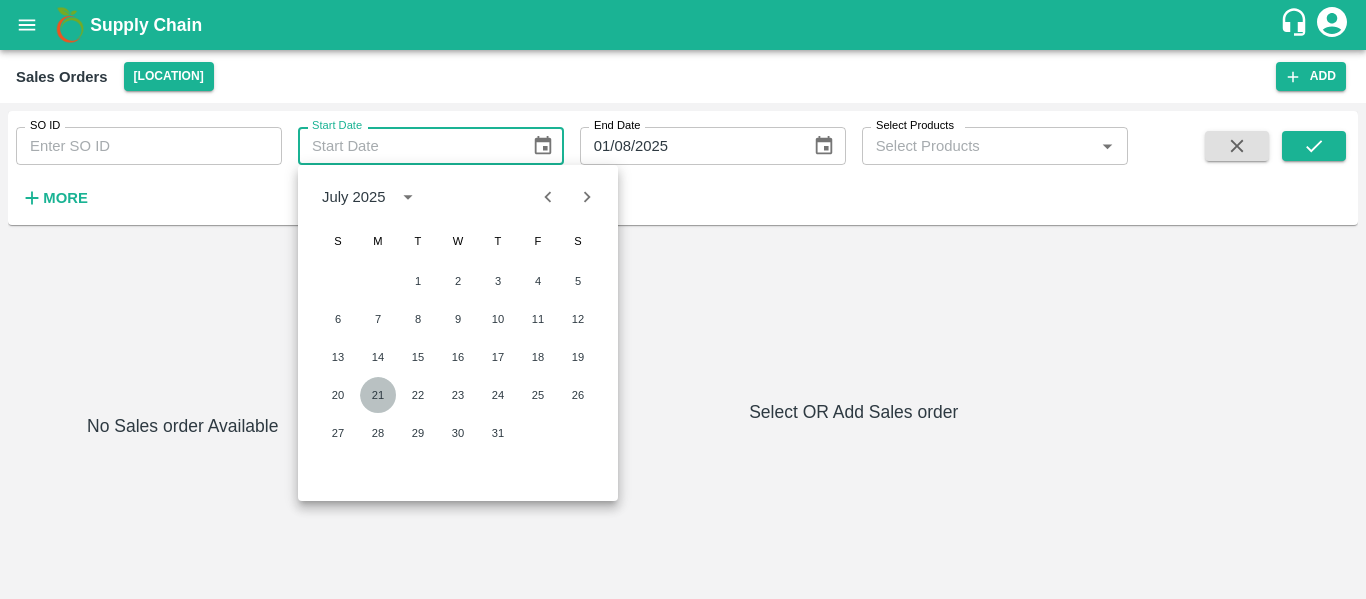 click on "21" at bounding box center (378, 395) 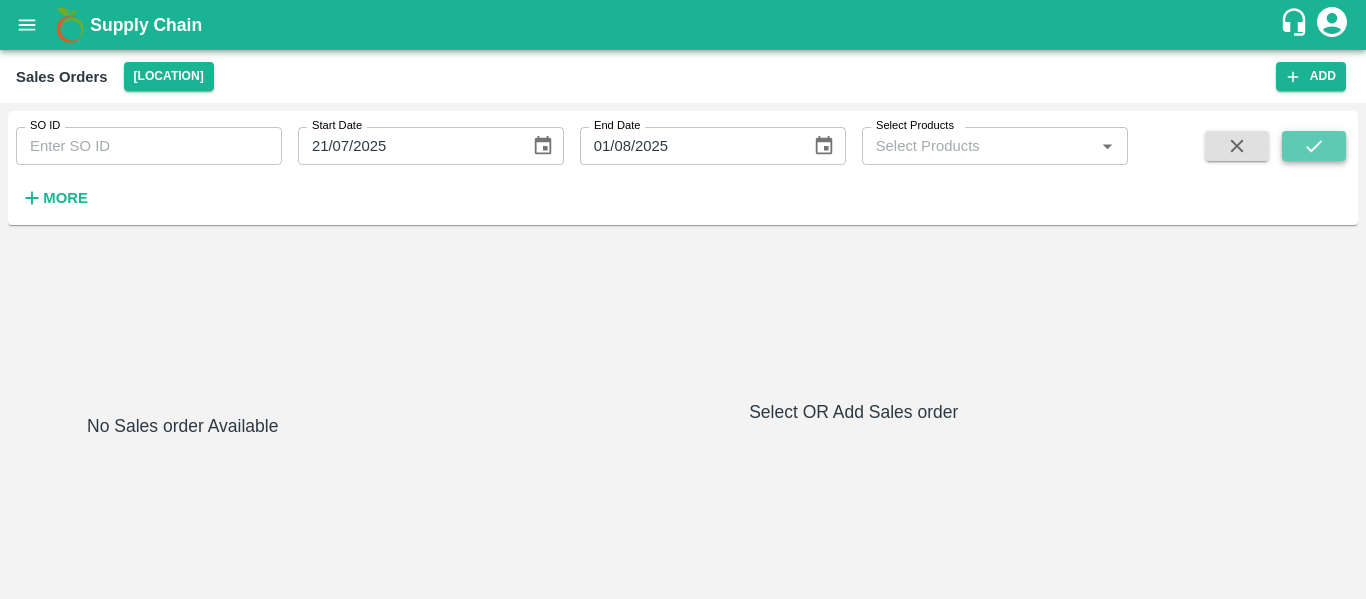 click 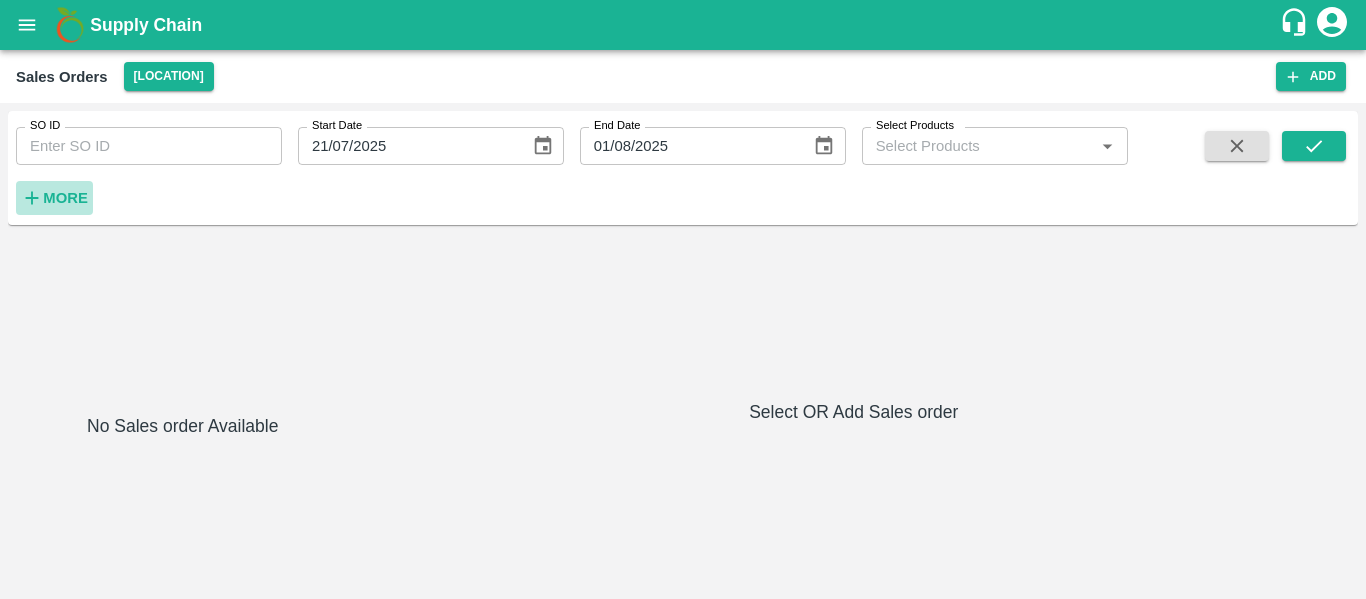 click on "More" at bounding box center [65, 198] 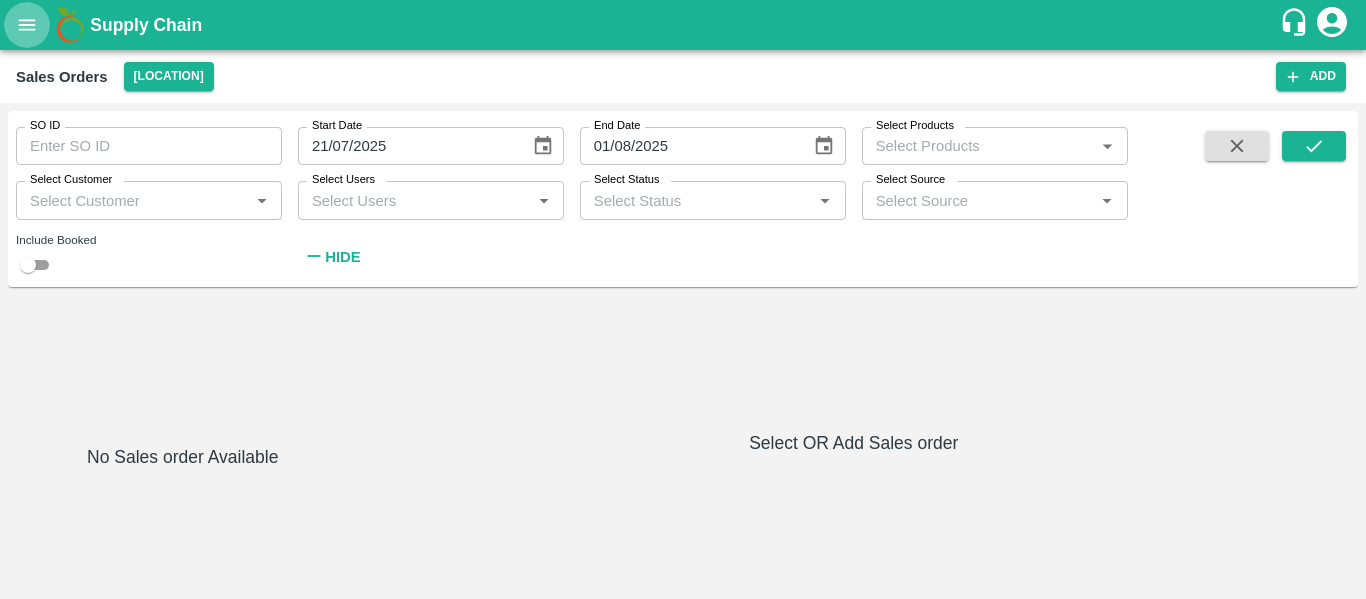 click at bounding box center (27, 25) 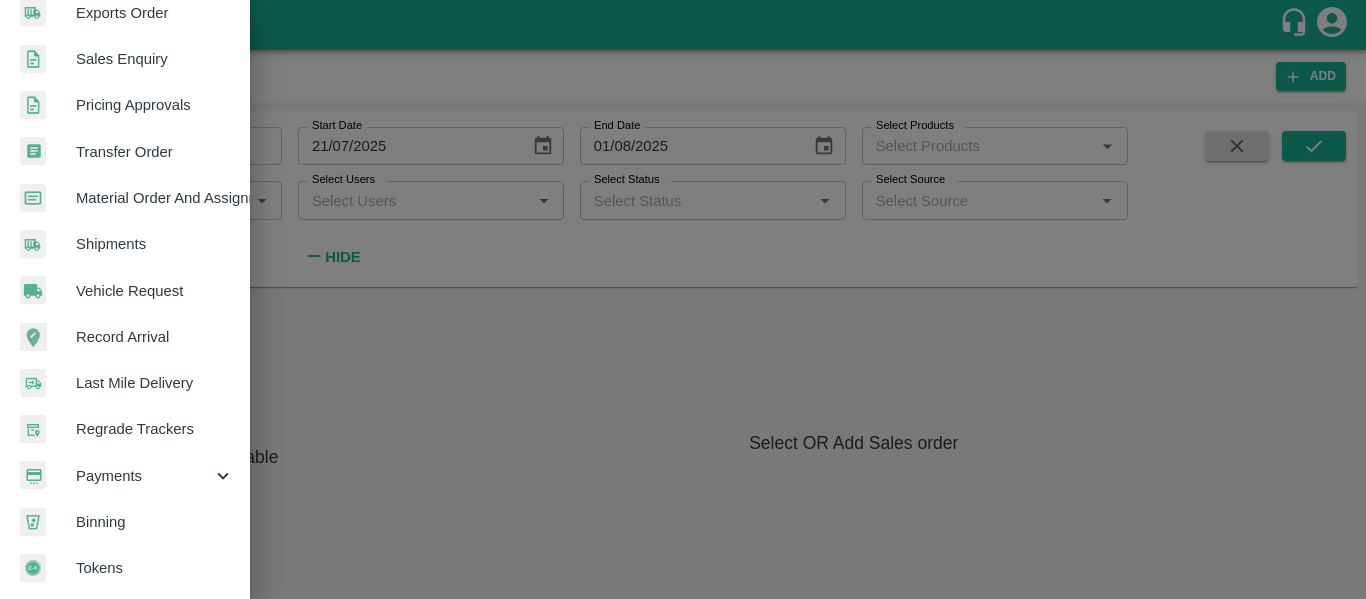 scroll, scrollTop: 0, scrollLeft: 0, axis: both 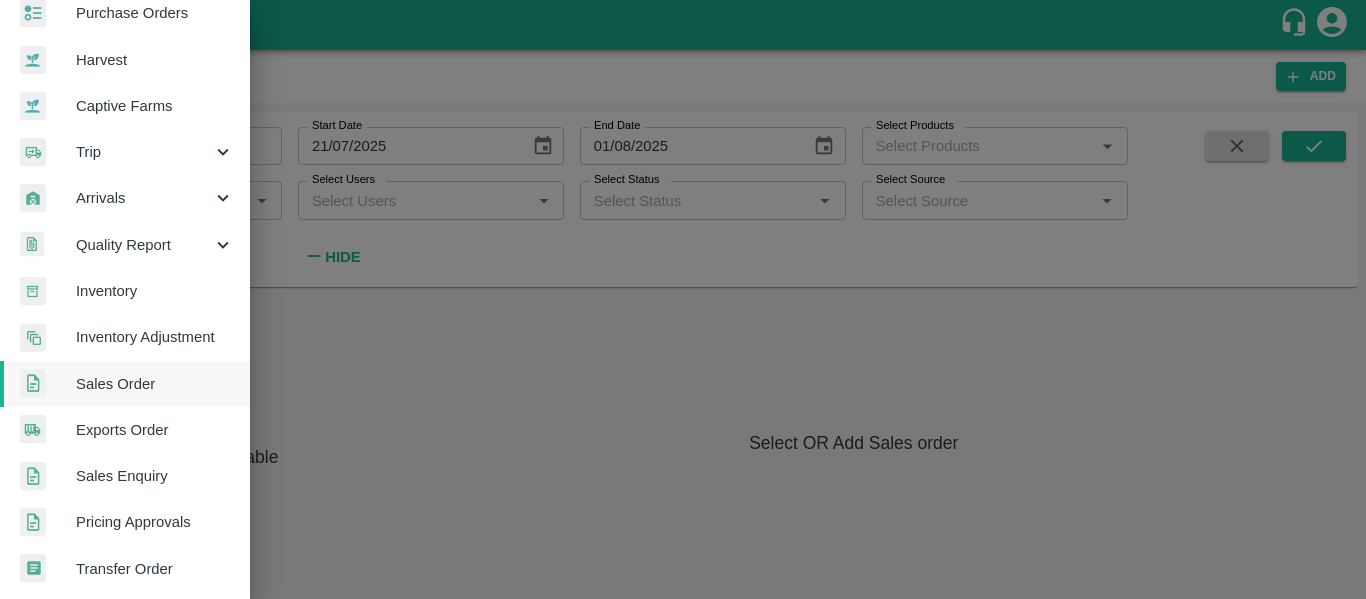 click on "Sales Order" at bounding box center [125, 384] 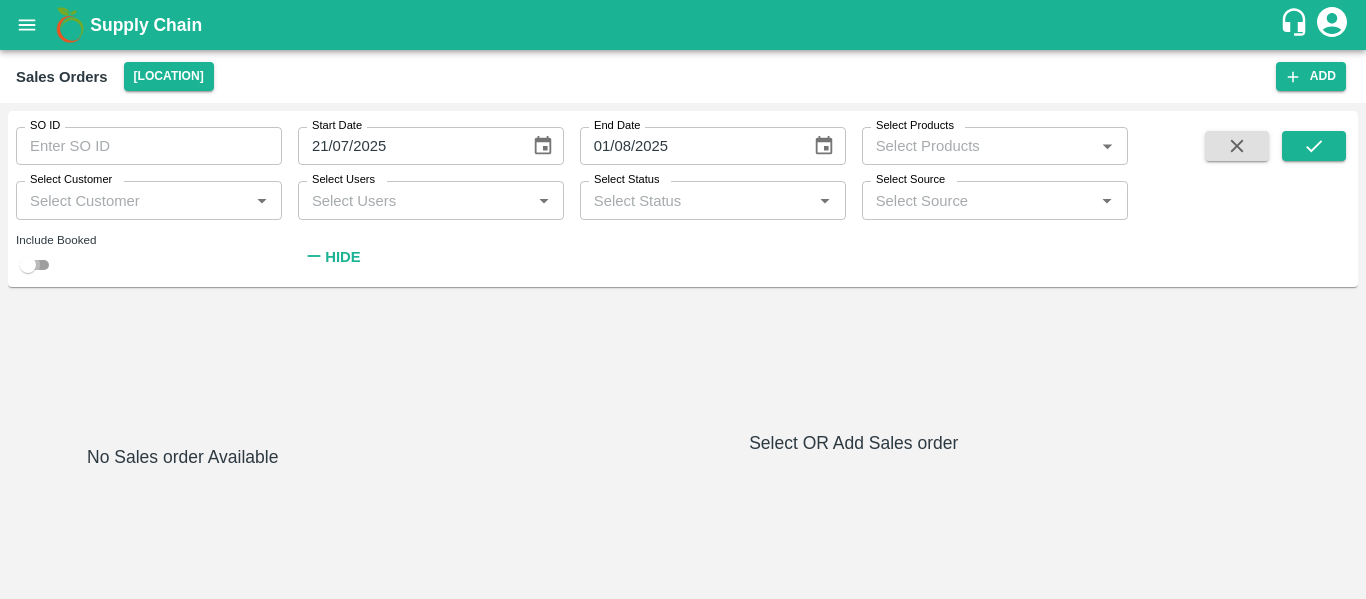 click at bounding box center (28, 265) 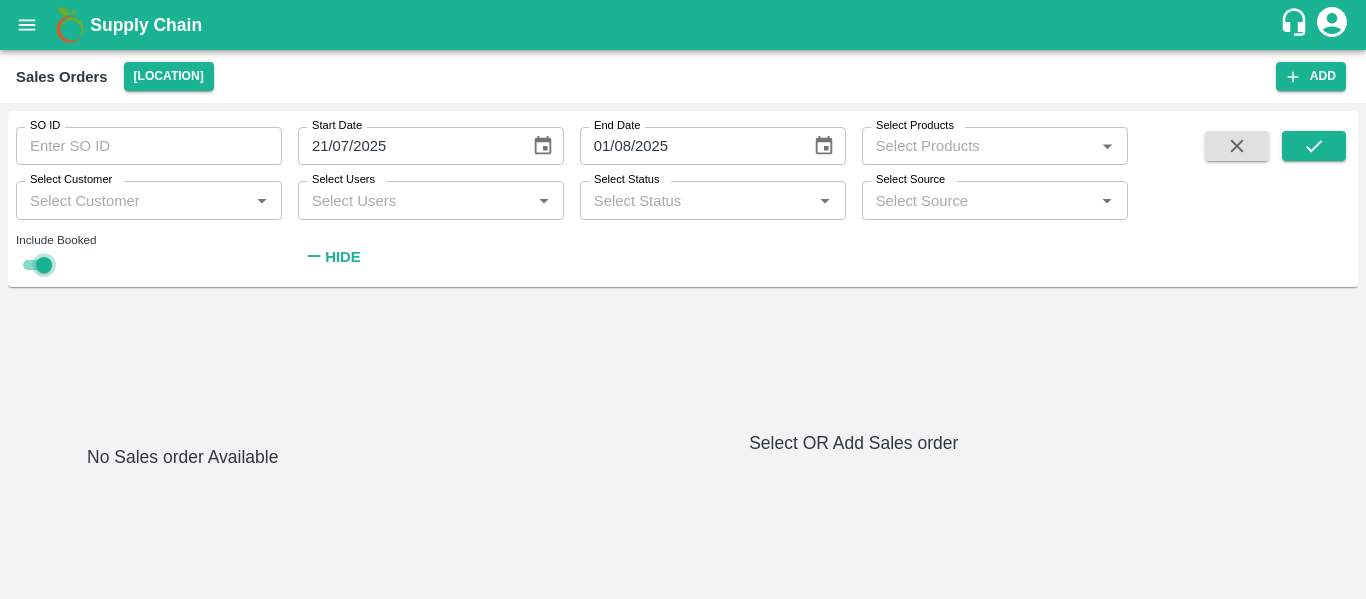 click at bounding box center (44, 265) 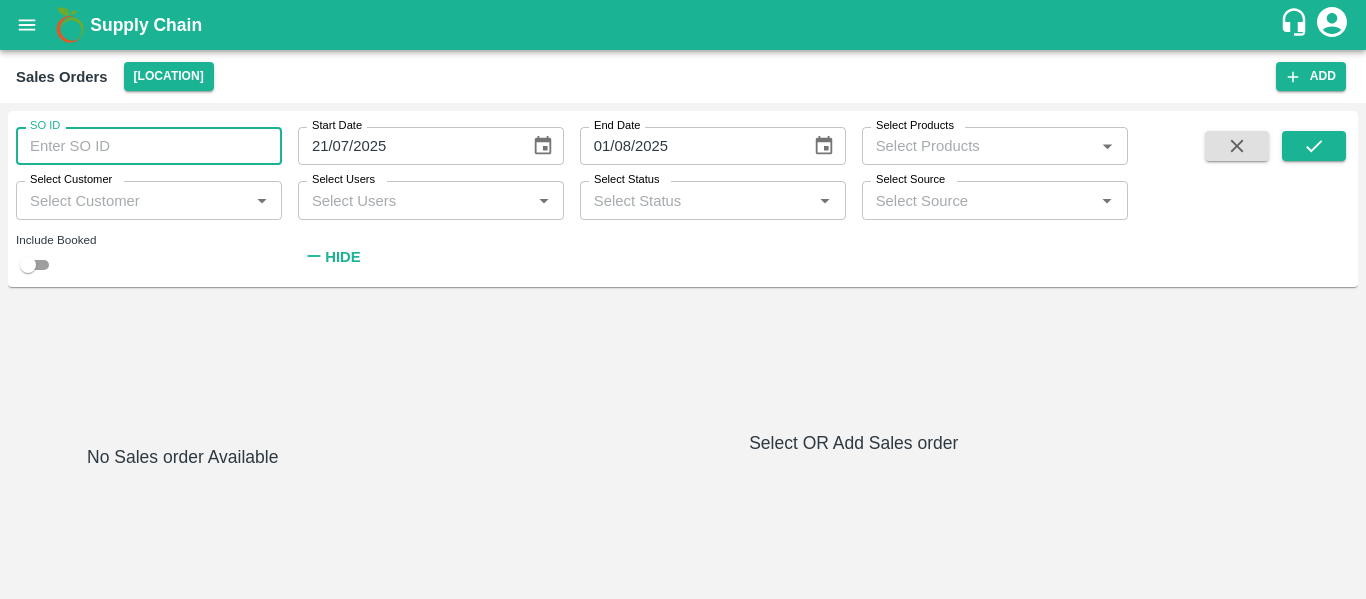 click on "SO ID" at bounding box center (149, 146) 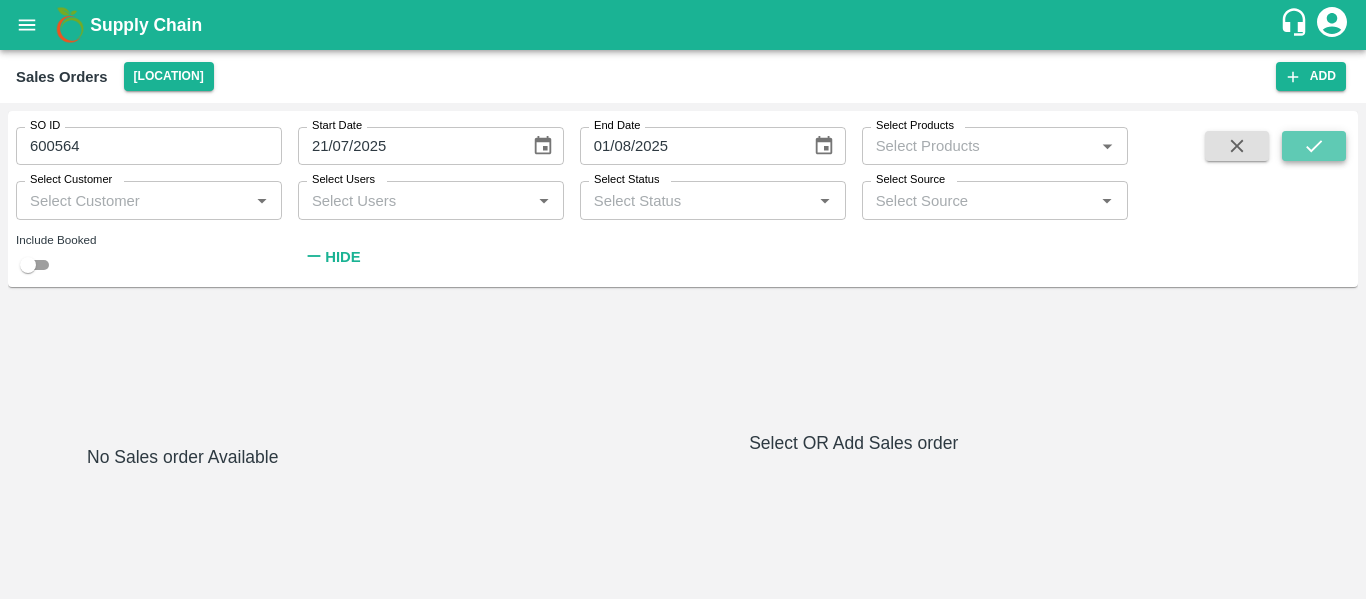 click 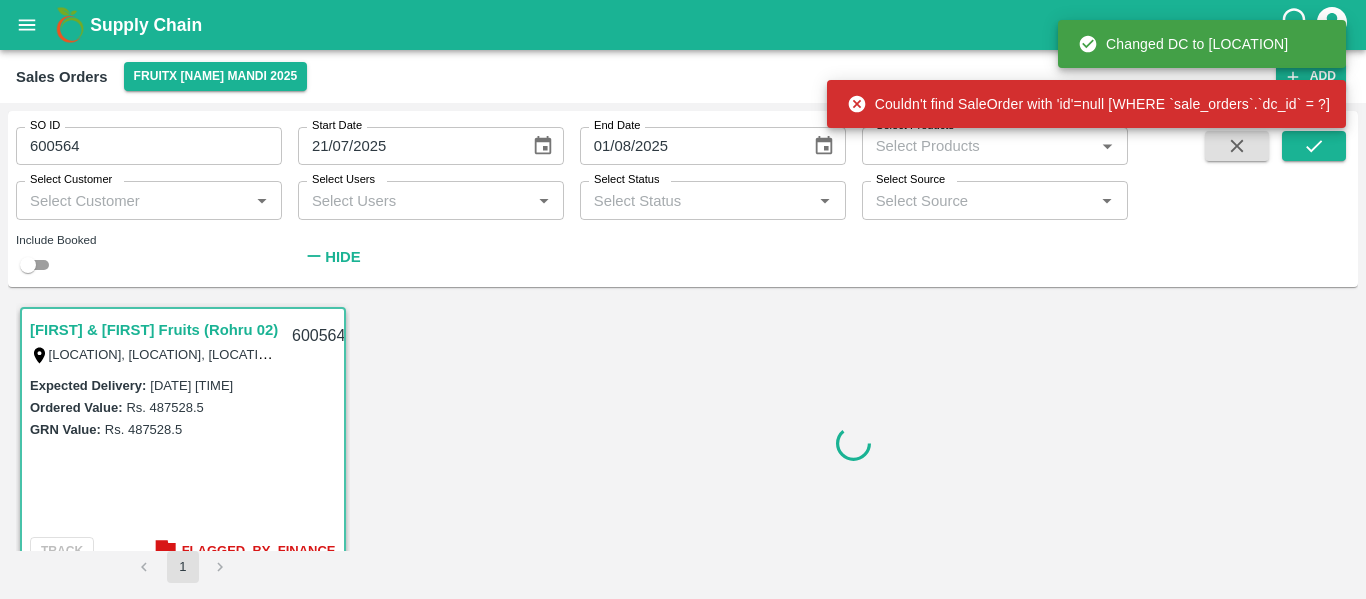 scroll, scrollTop: 30, scrollLeft: 0, axis: vertical 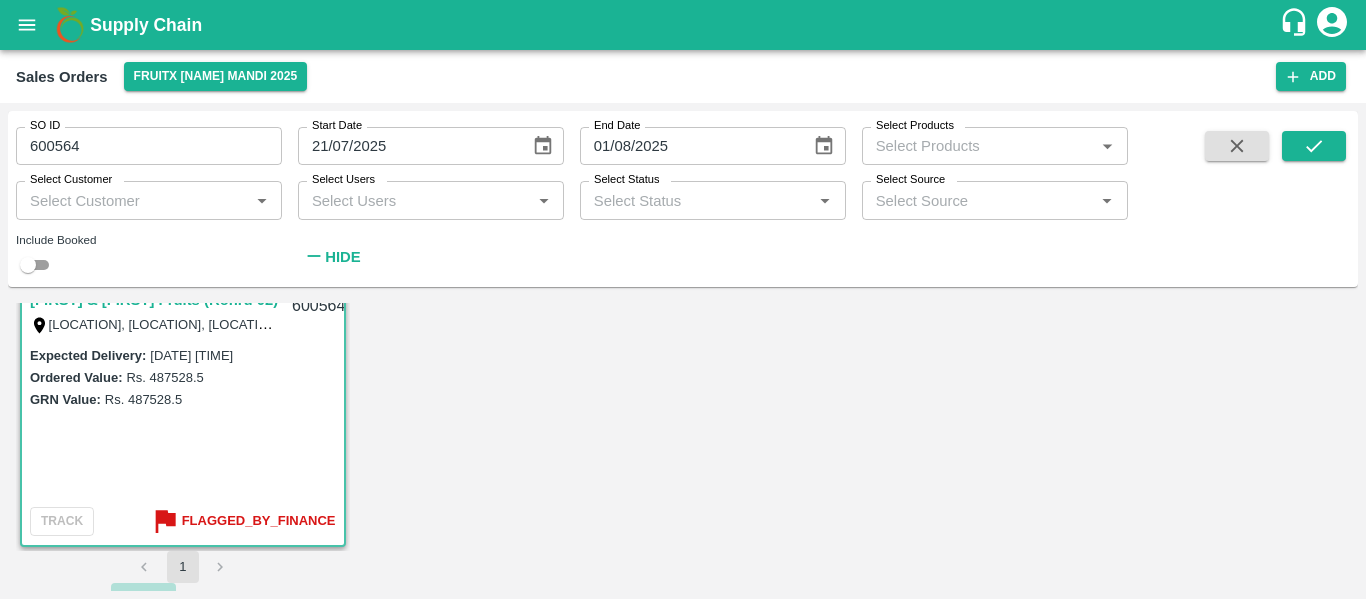 click 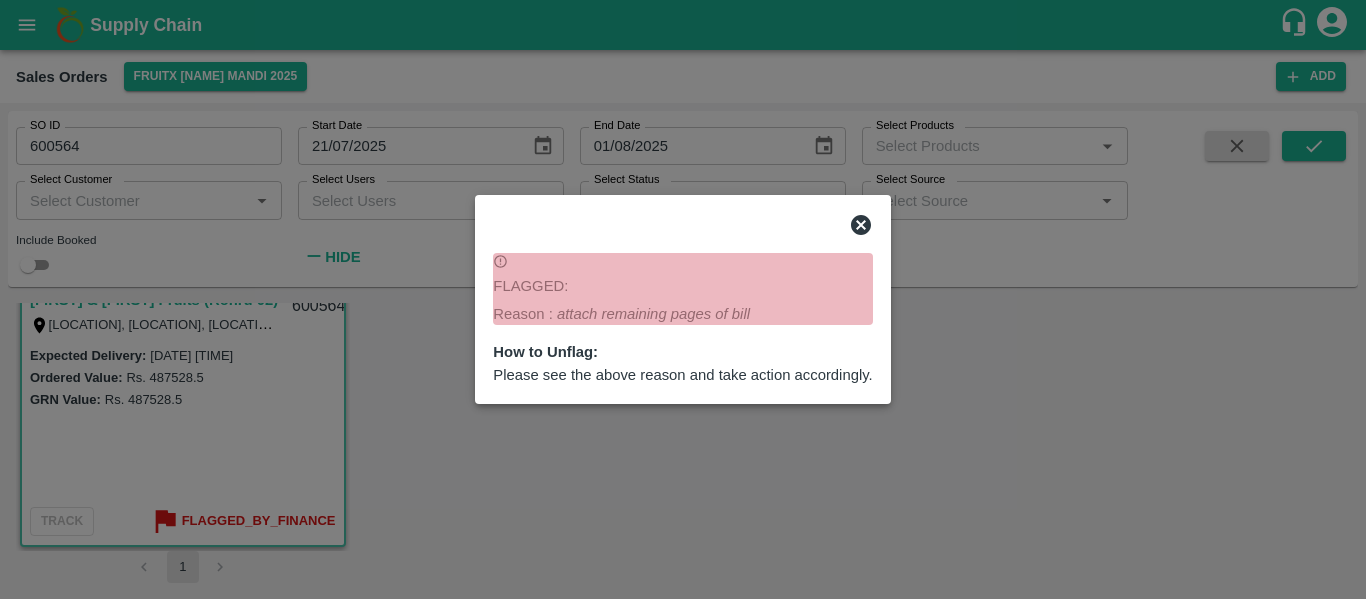 click at bounding box center (683, 299) 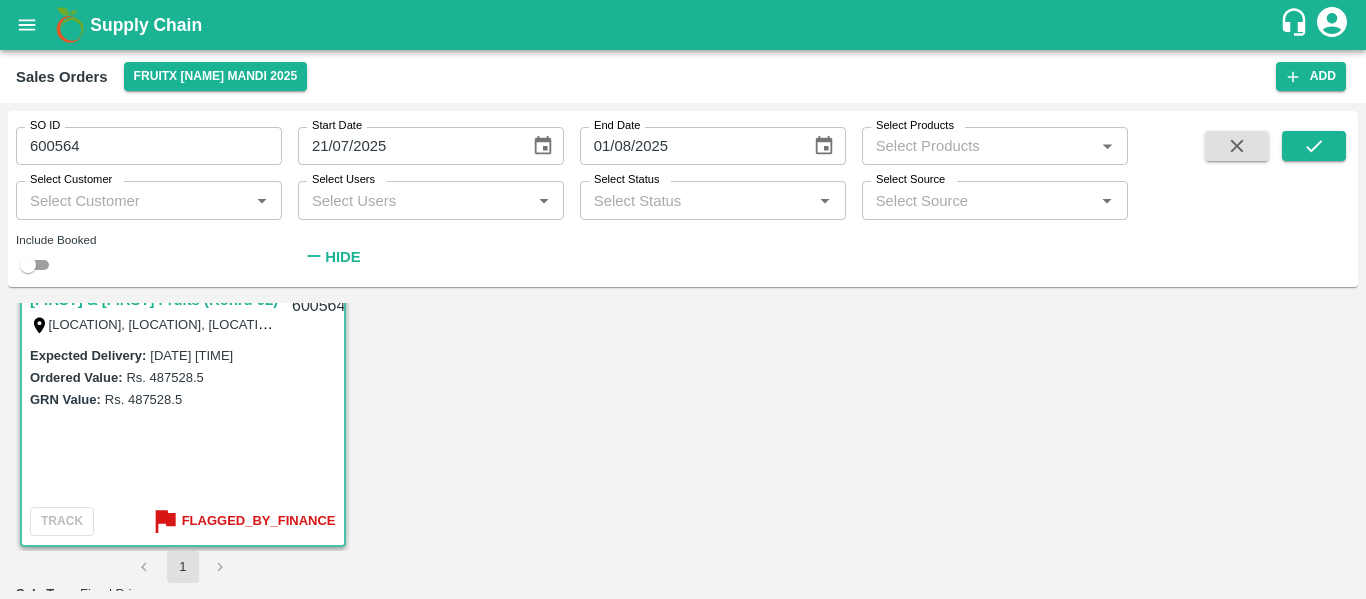 scroll, scrollTop: 279, scrollLeft: 0, axis: vertical 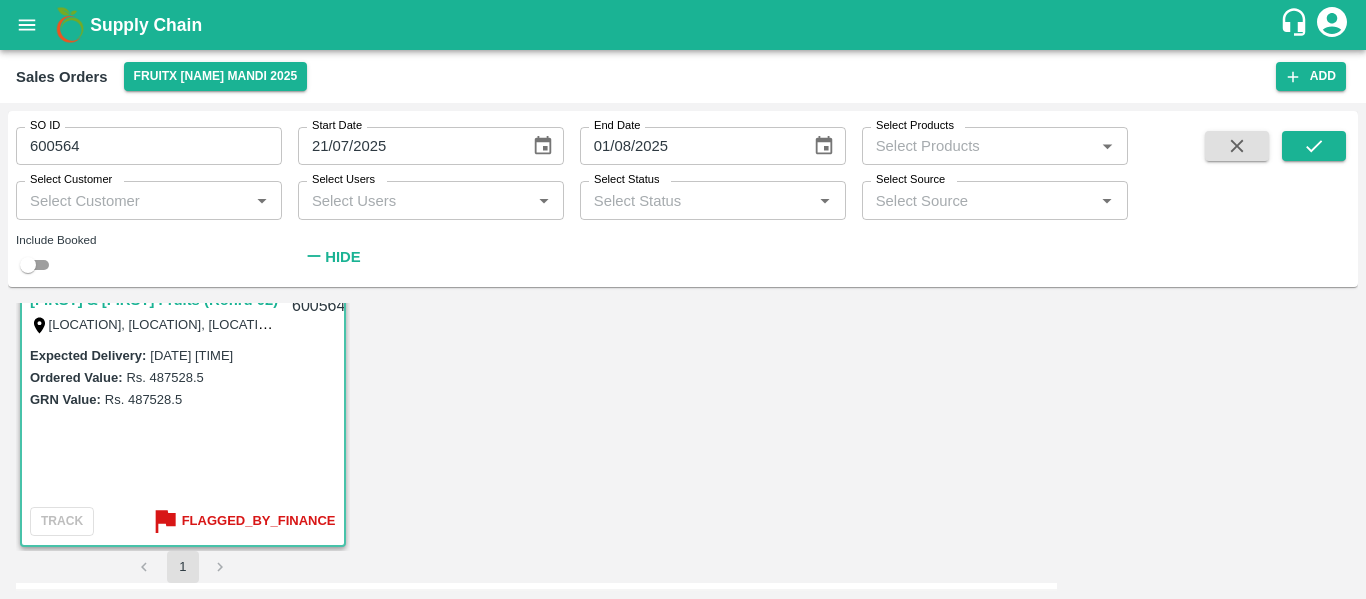 click at bounding box center [107, 3811] 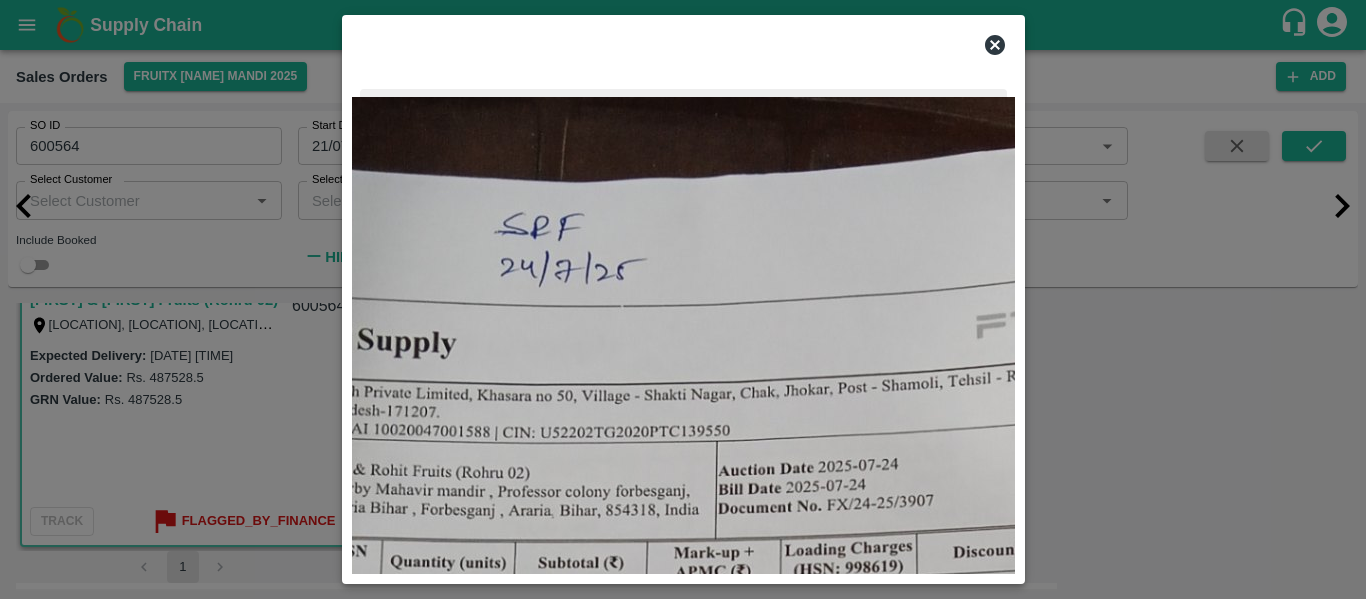 click at bounding box center [410, 1985] 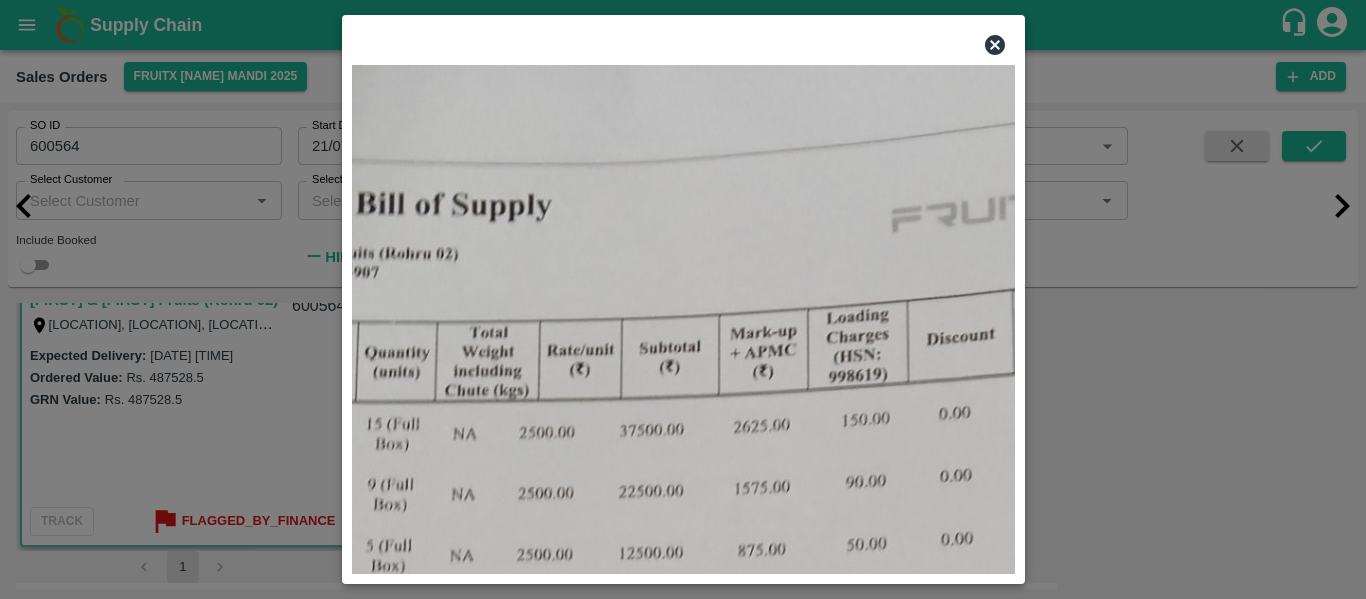 scroll, scrollTop: 124, scrollLeft: 0, axis: vertical 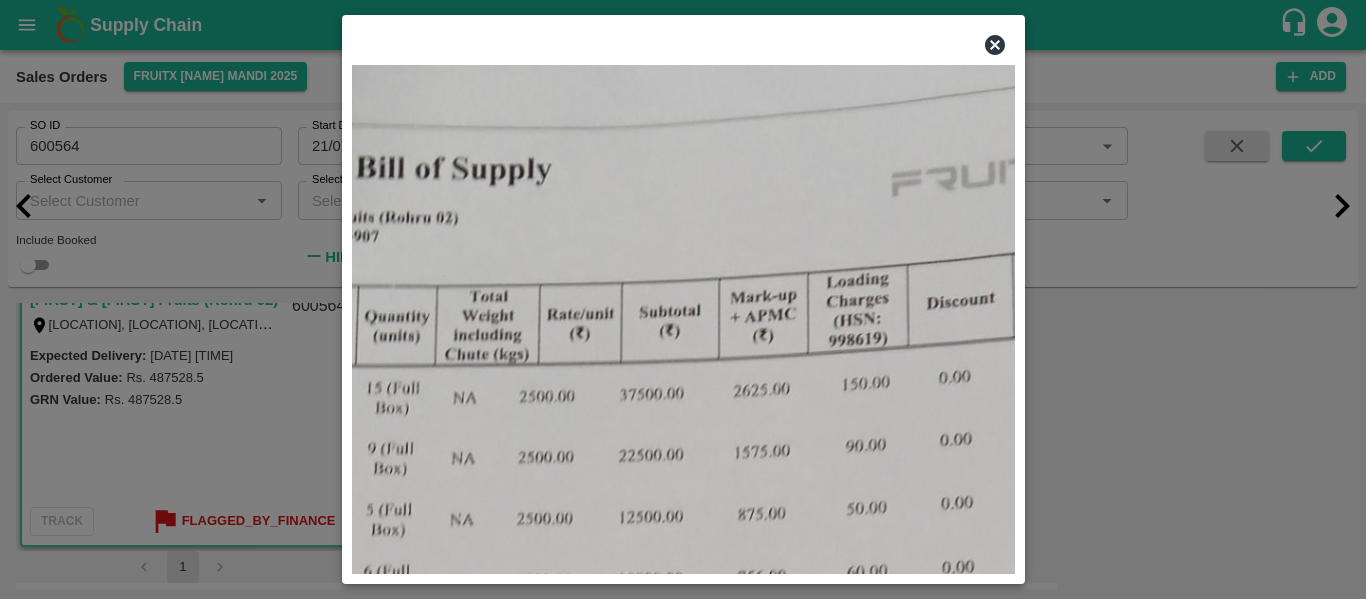 click at bounding box center [410, 1989] 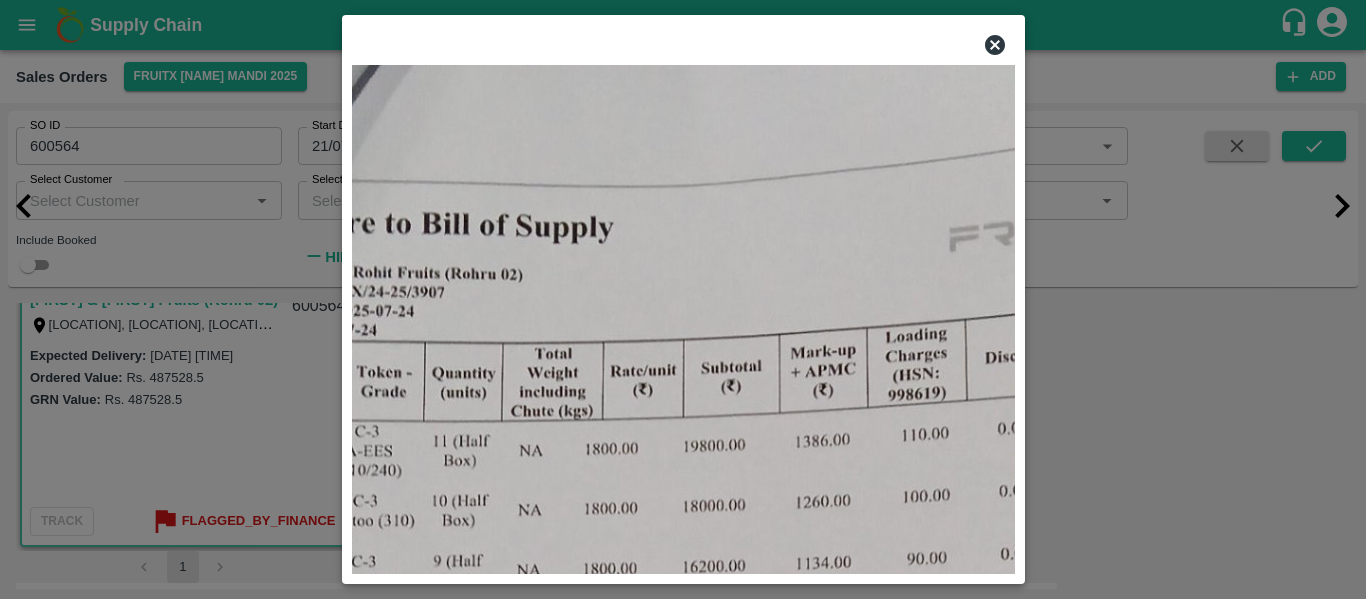 click 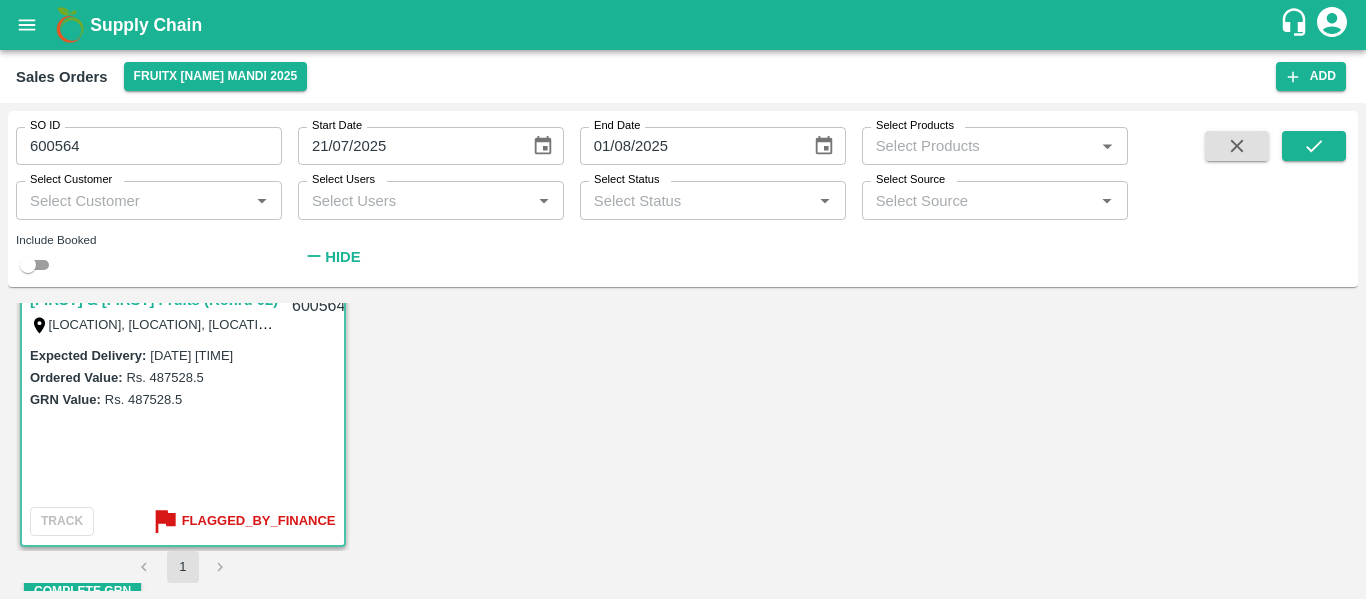 scroll, scrollTop: 364, scrollLeft: 0, axis: vertical 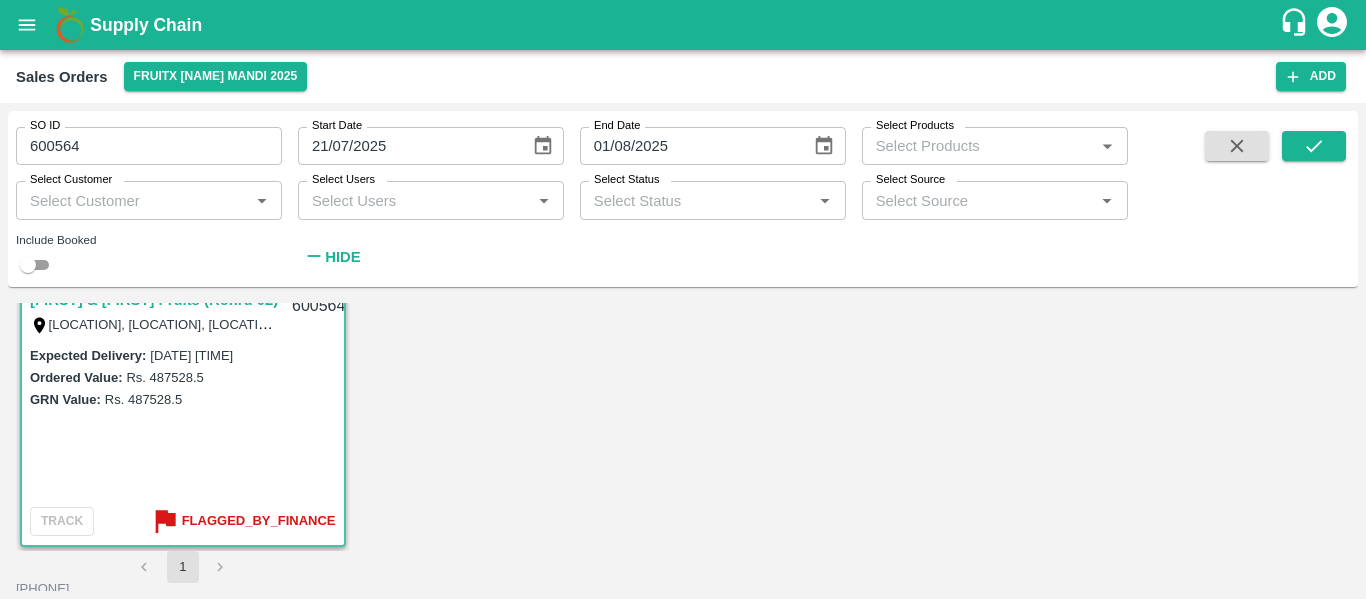click on "Complete GRN" at bounding box center (82, 793) 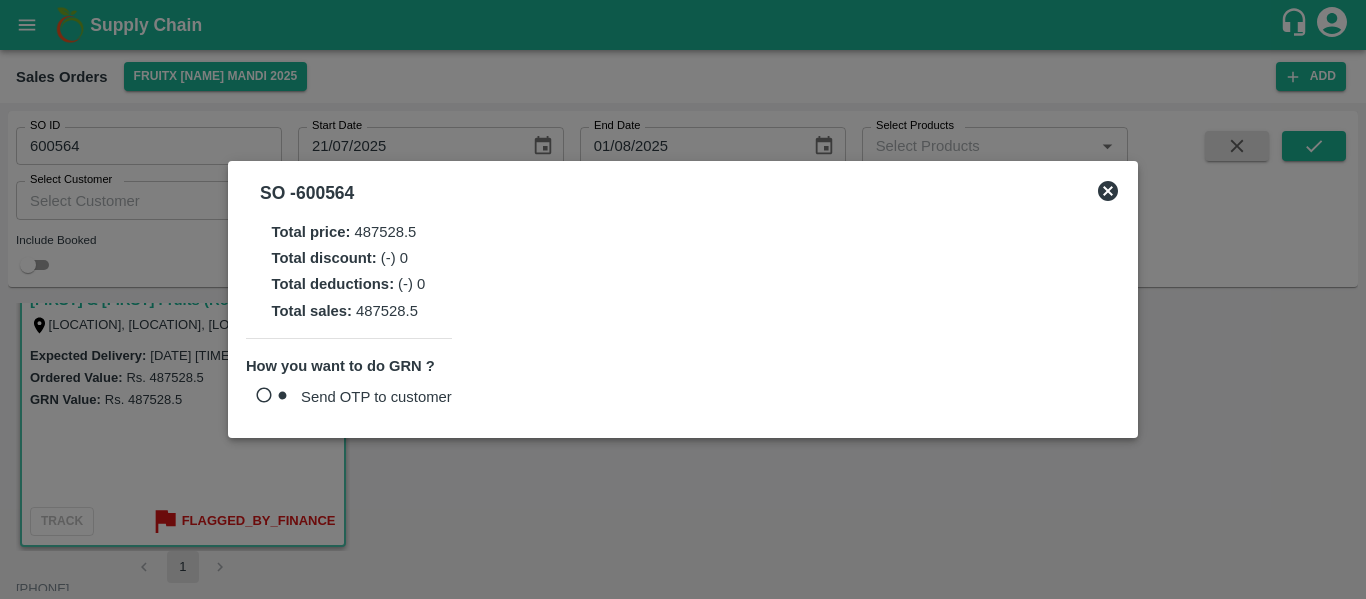 click 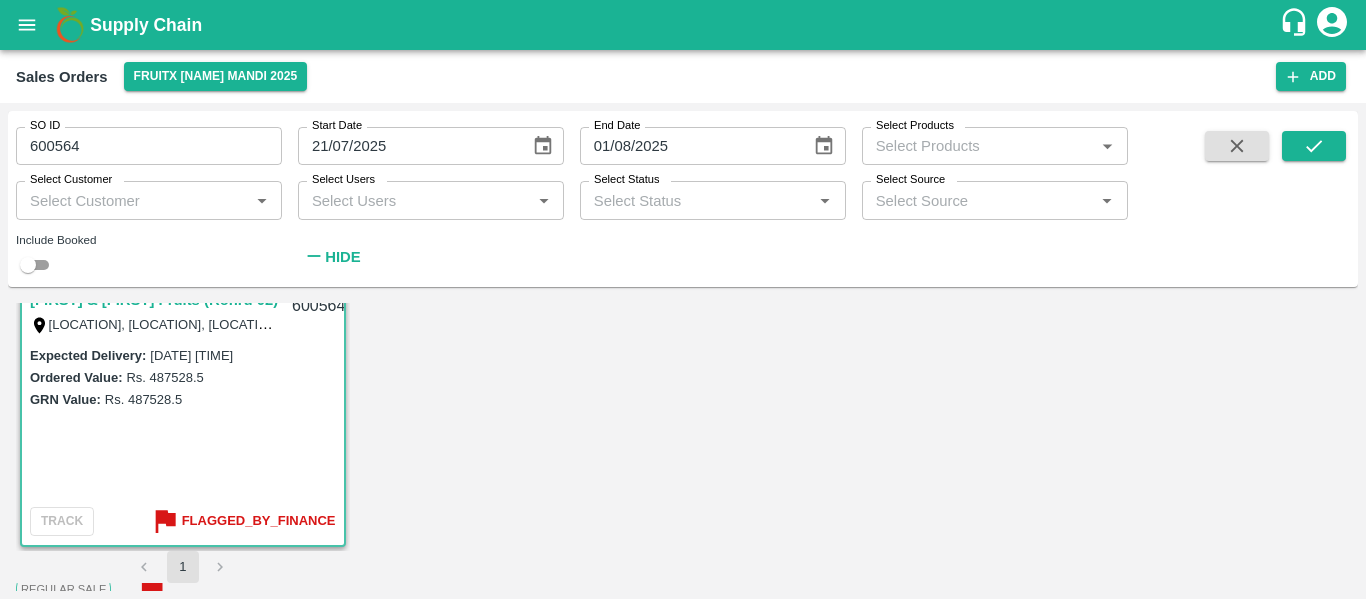 scroll, scrollTop: 0, scrollLeft: 0, axis: both 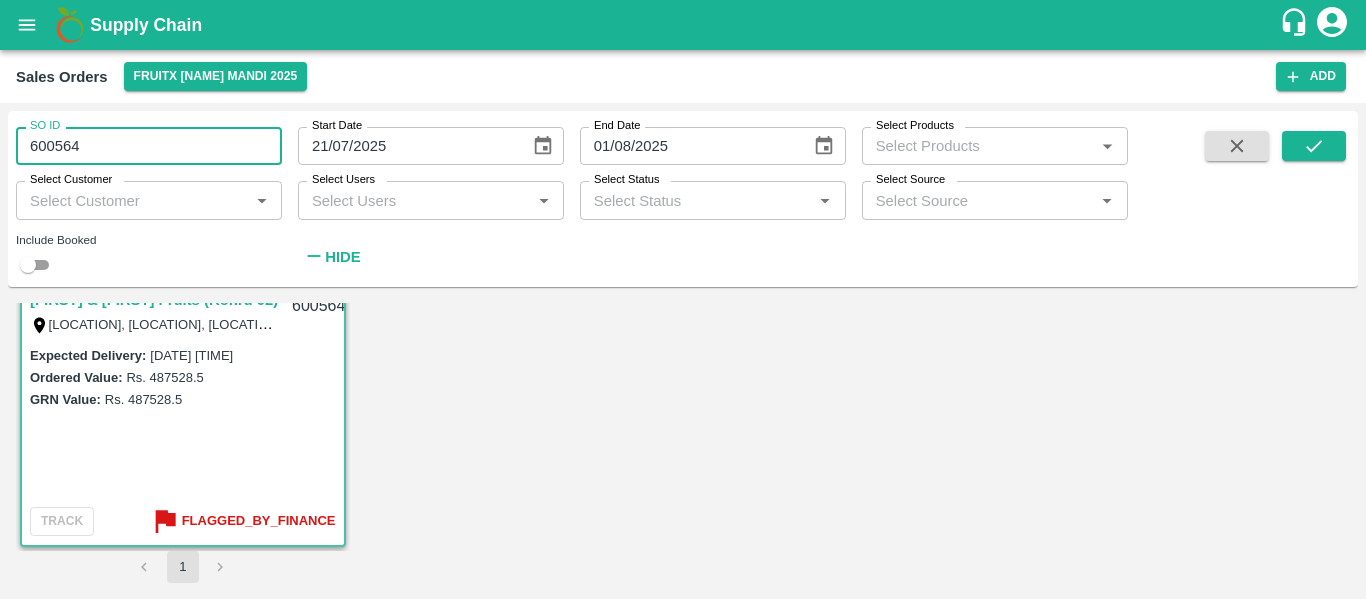 click on "600564" at bounding box center (149, 146) 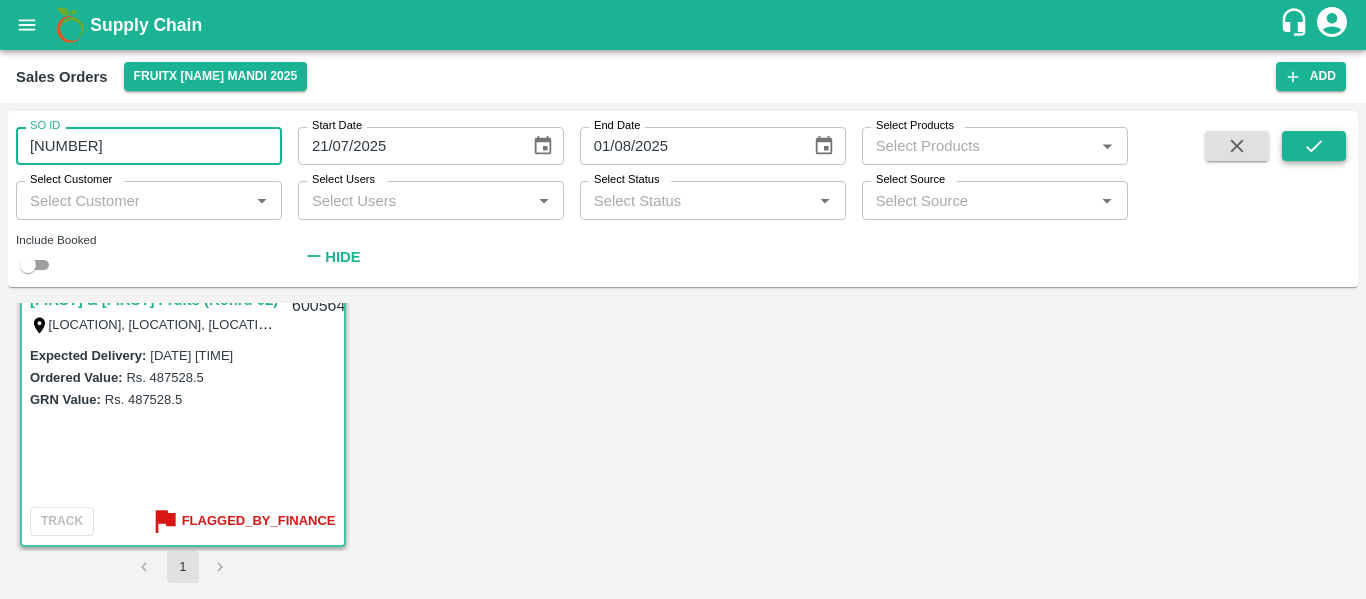 type on "[NUMBER]" 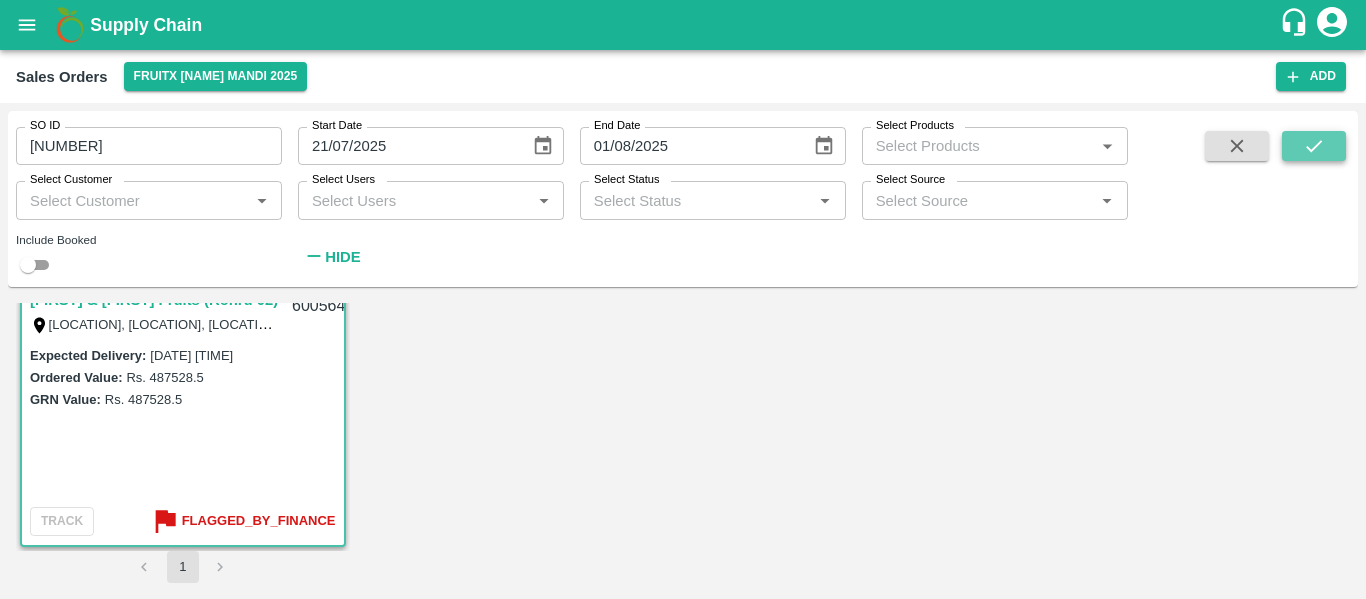 click 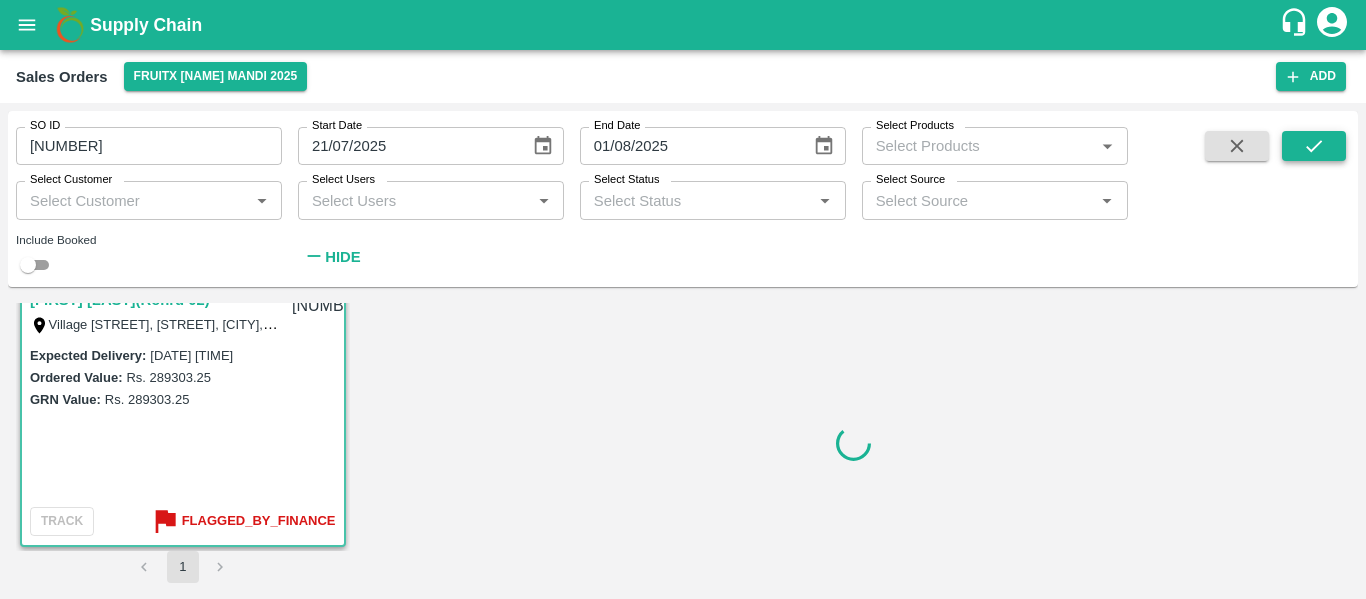 scroll, scrollTop: 6, scrollLeft: 0, axis: vertical 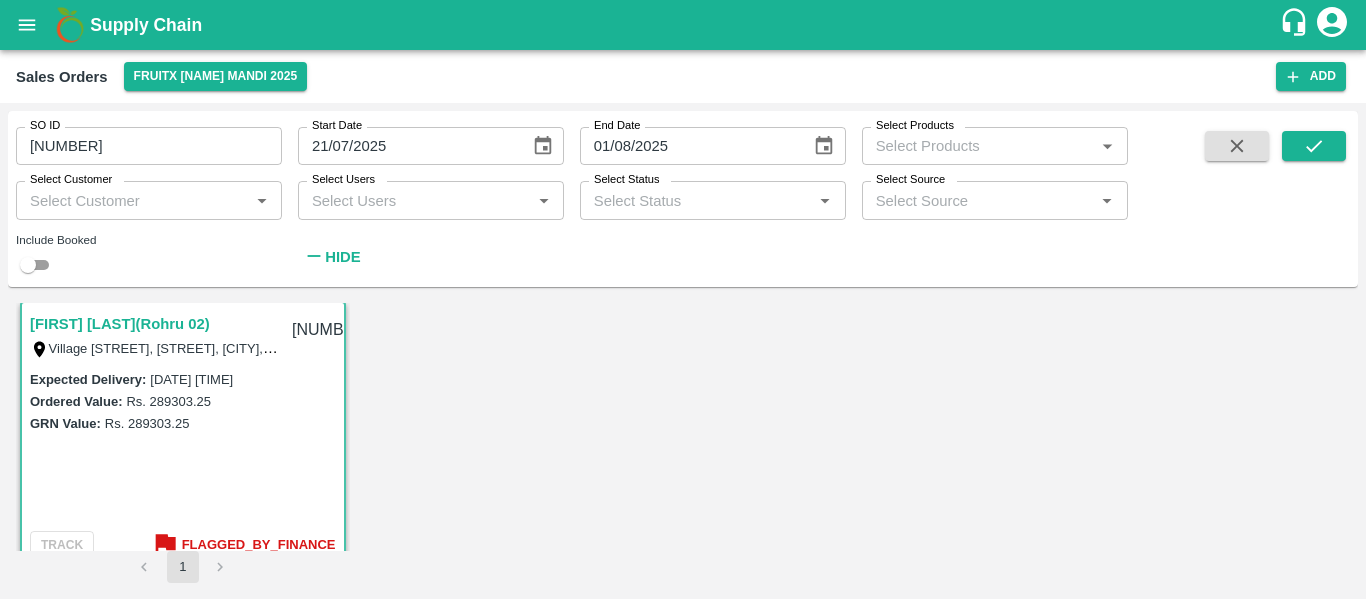 click on "Complete GRN" at bounding box center [82, 975] 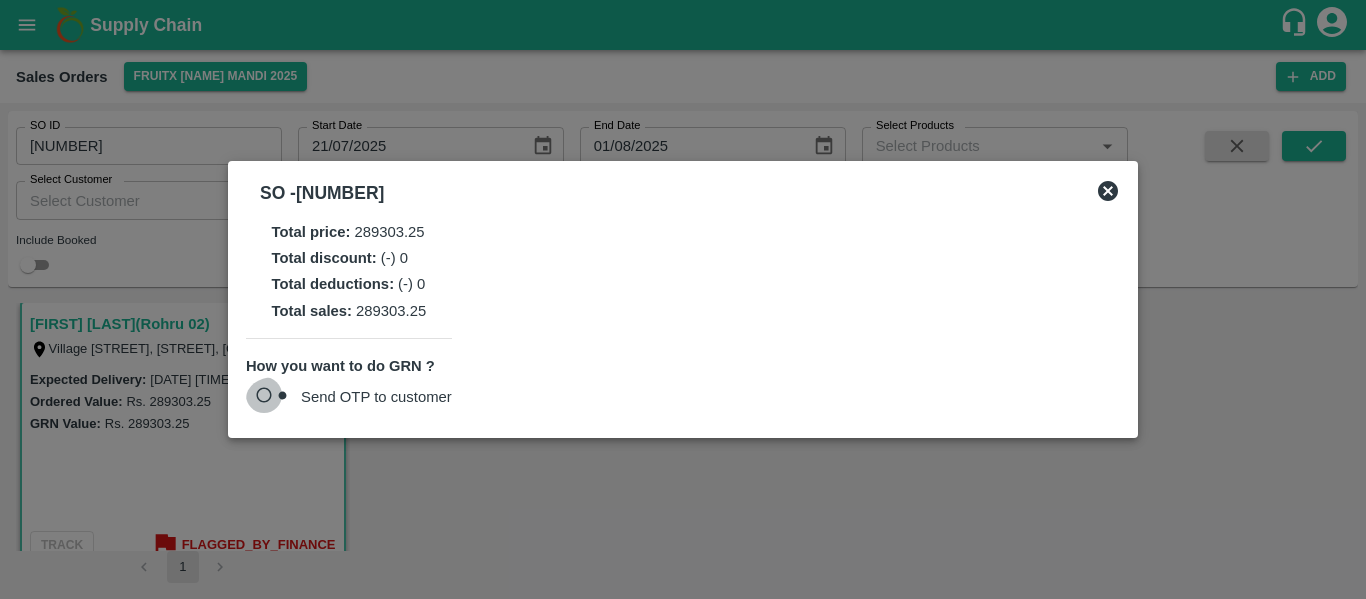 click on "Send OTP to customer" at bounding box center (273, 398) 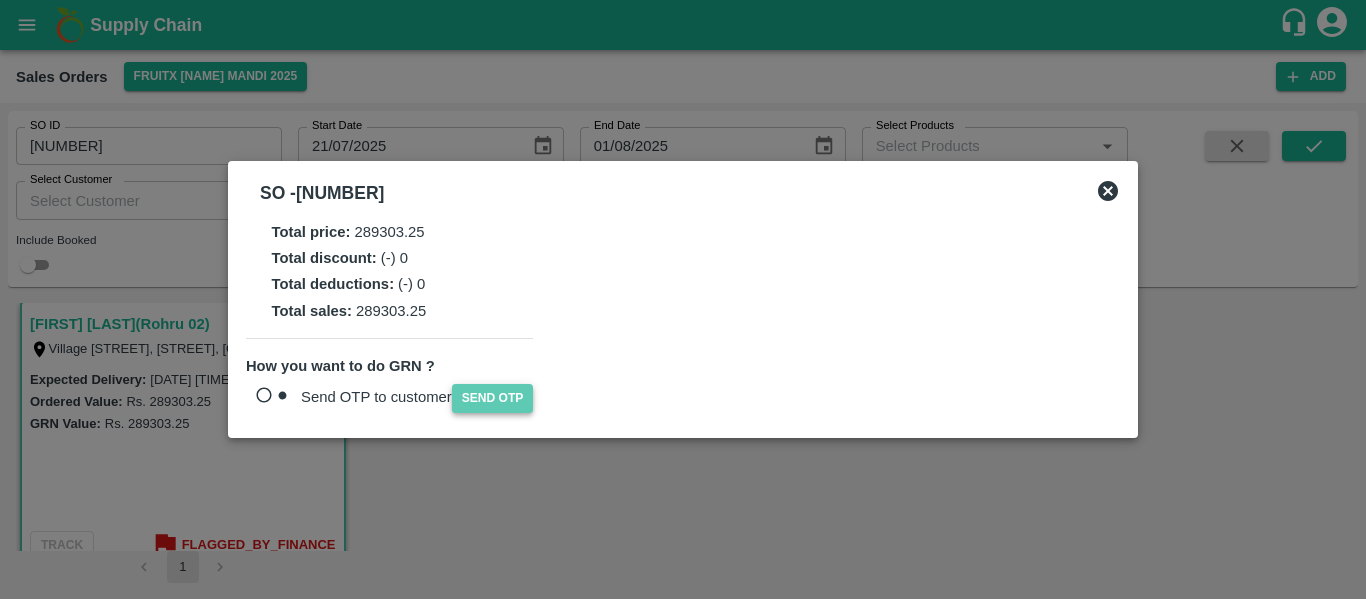click on "Send OTP" at bounding box center [493, 398] 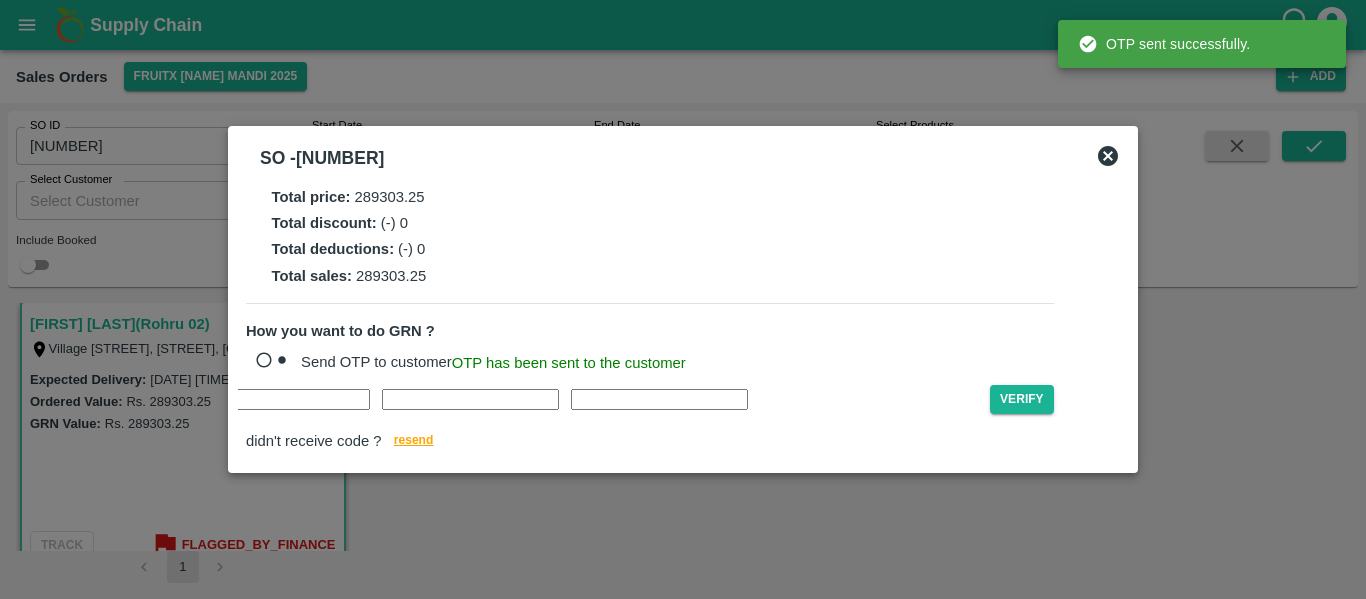click at bounding box center [92, 399] 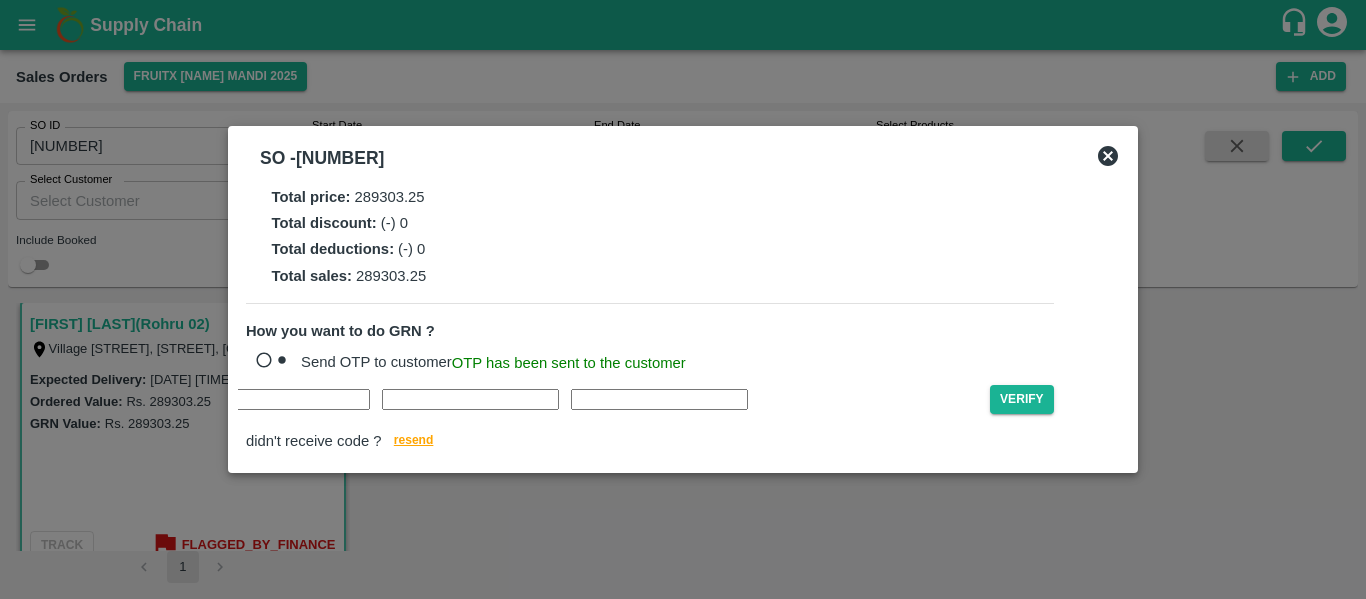 type on "6" 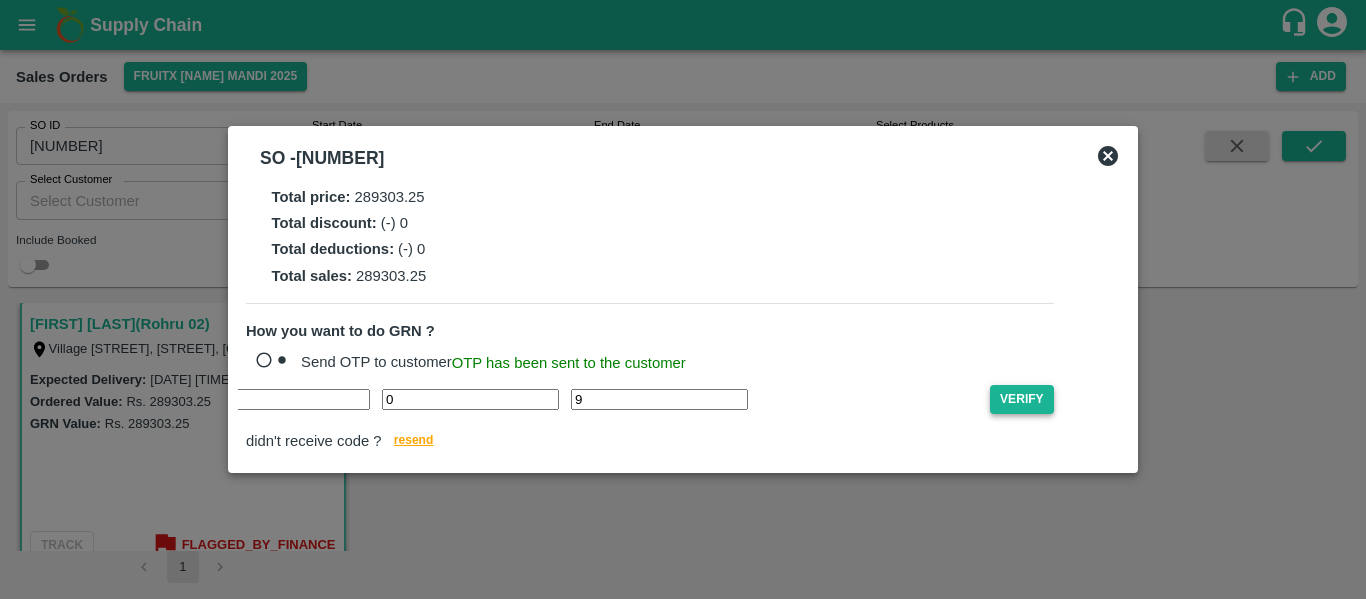 type on "9" 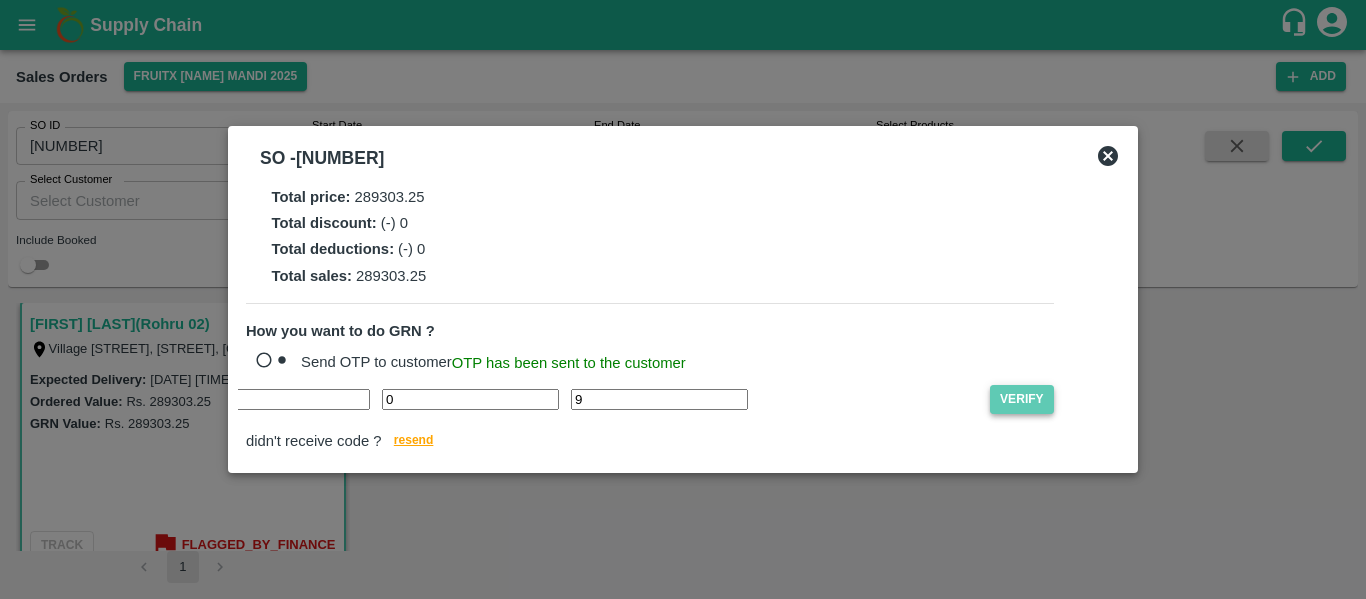 click on "Verify" at bounding box center (1022, 399) 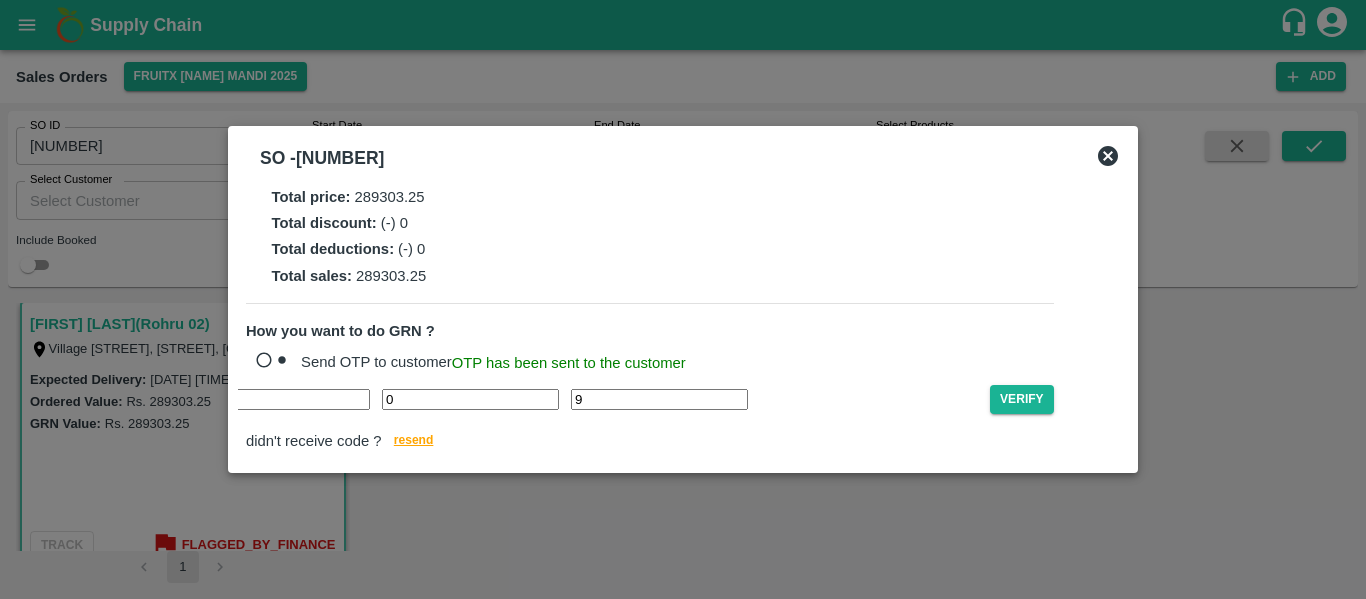 click on "9" at bounding box center (659, 399) 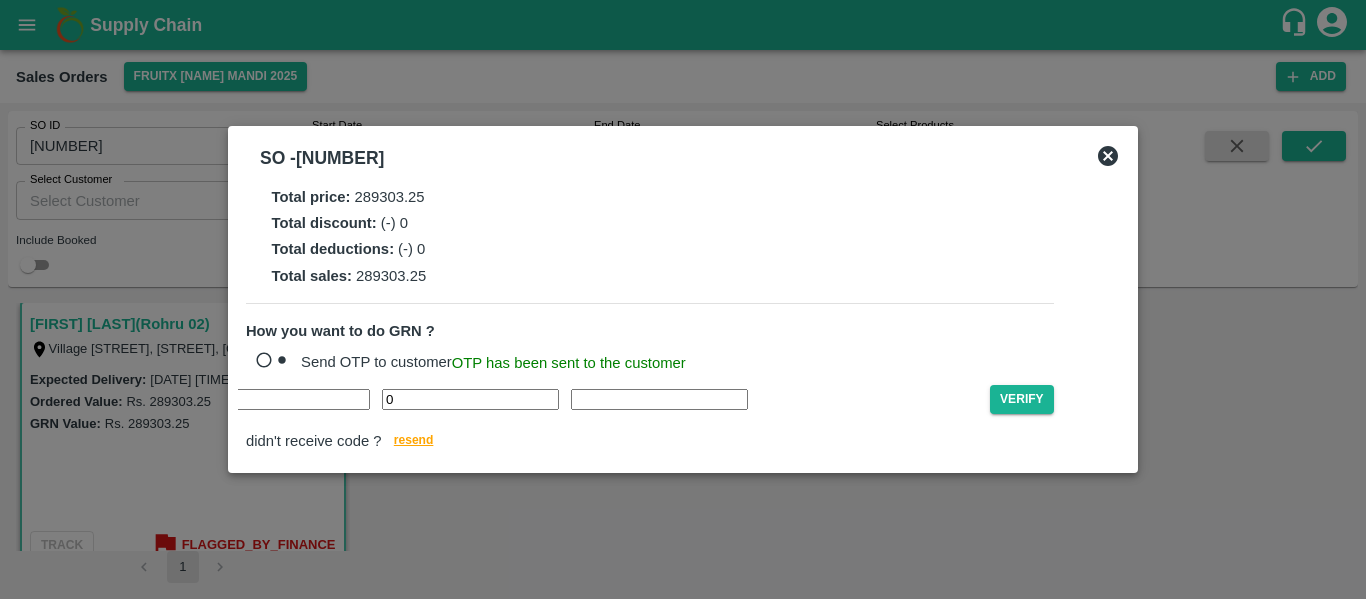 type 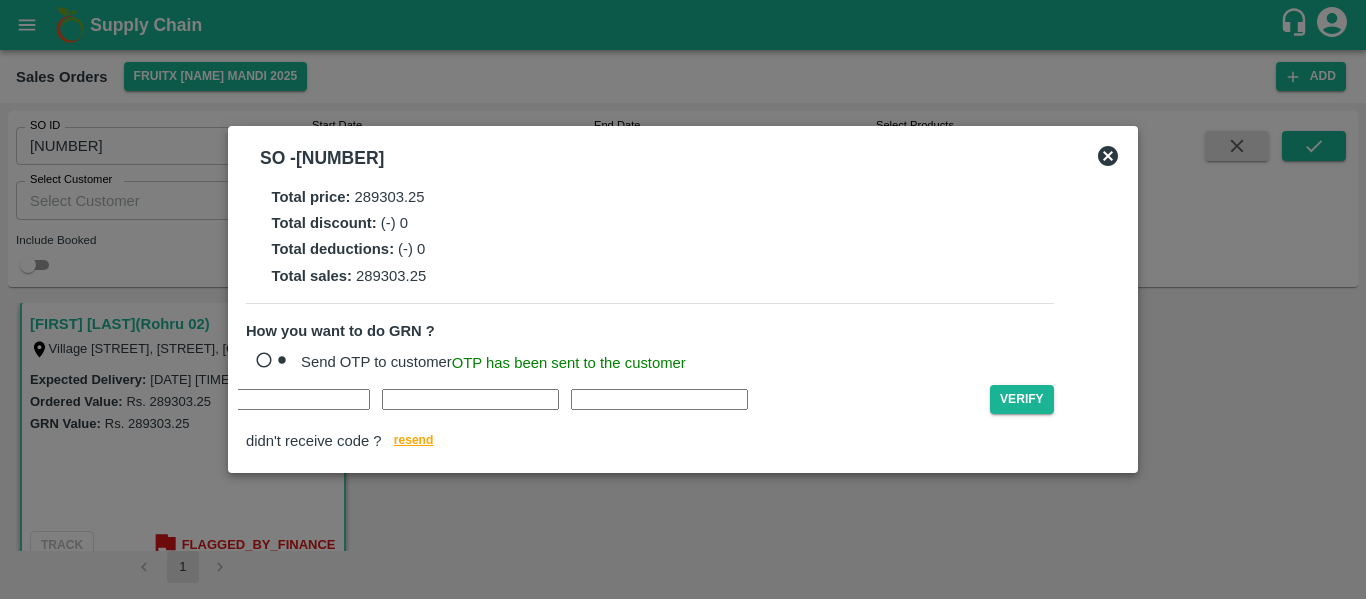 type 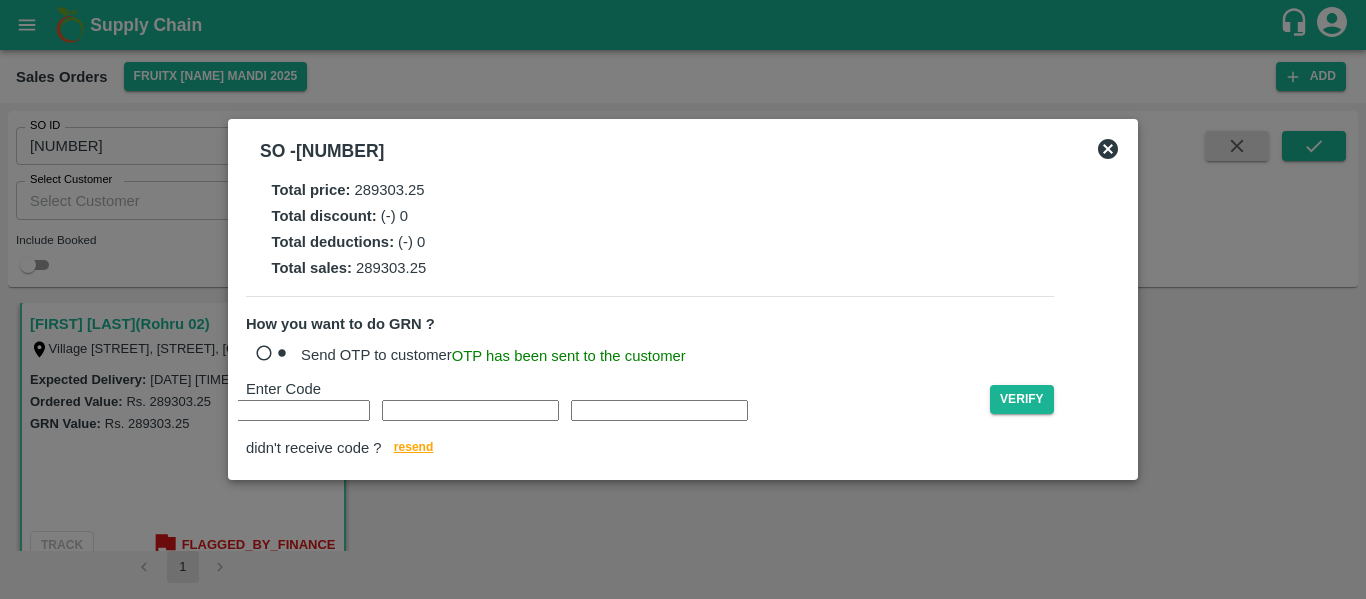 type on "j" 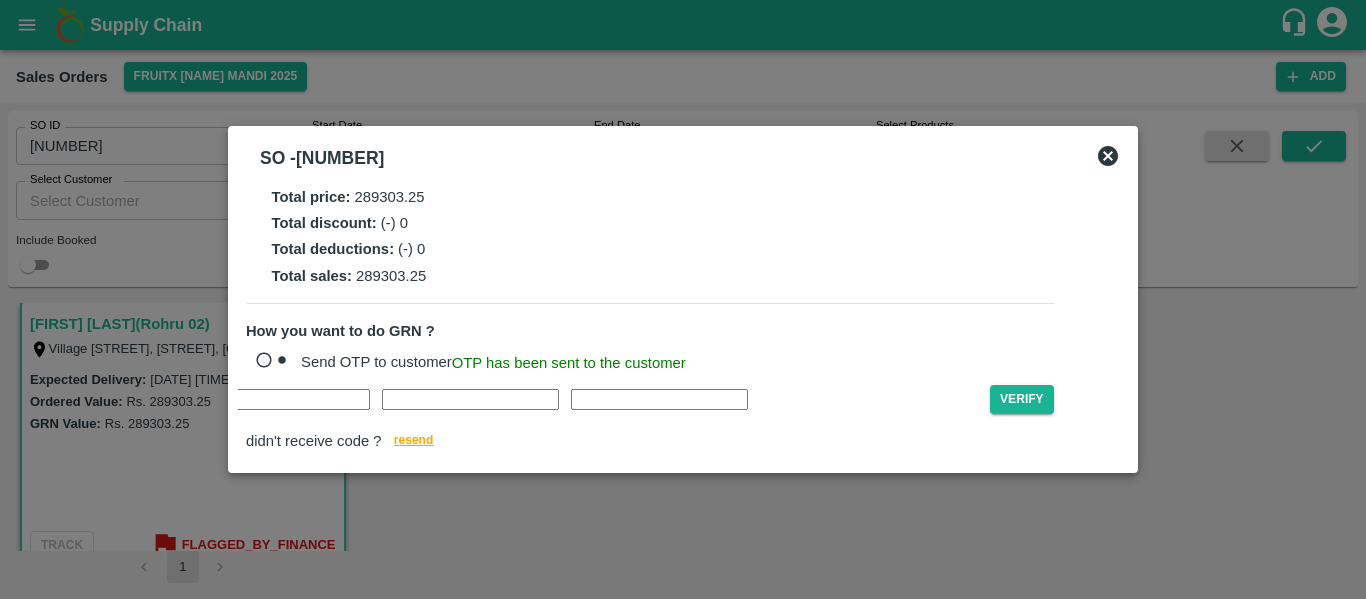 type on "e" 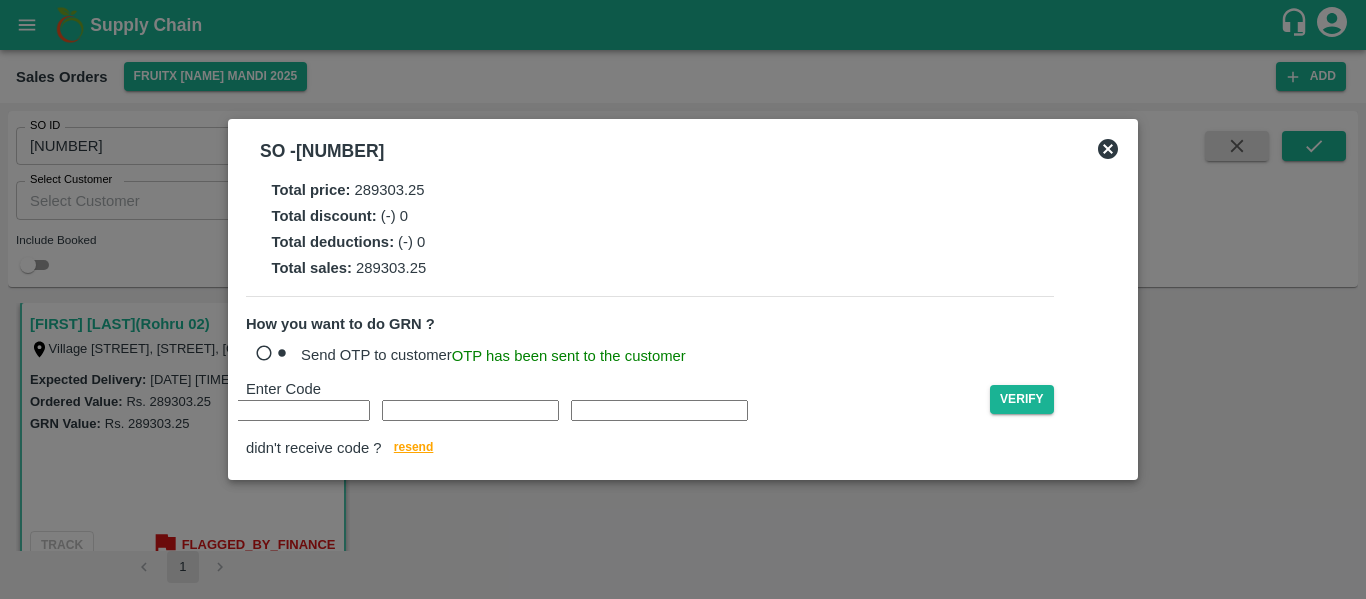 type on "J" 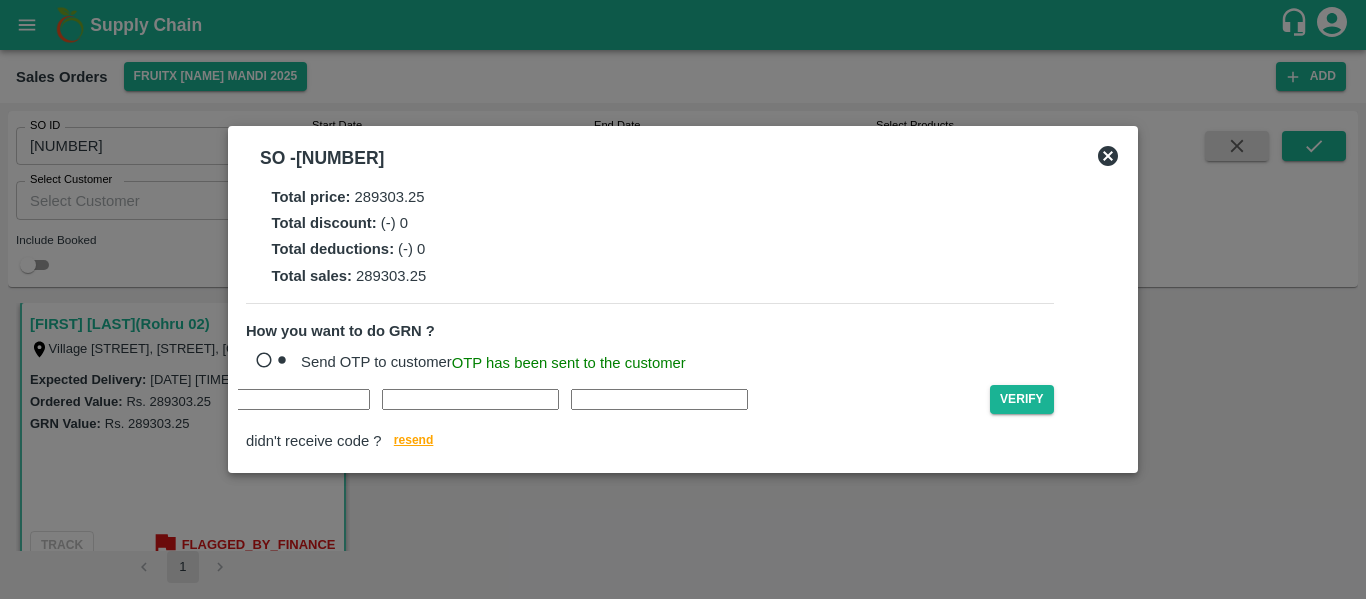 type on "J" 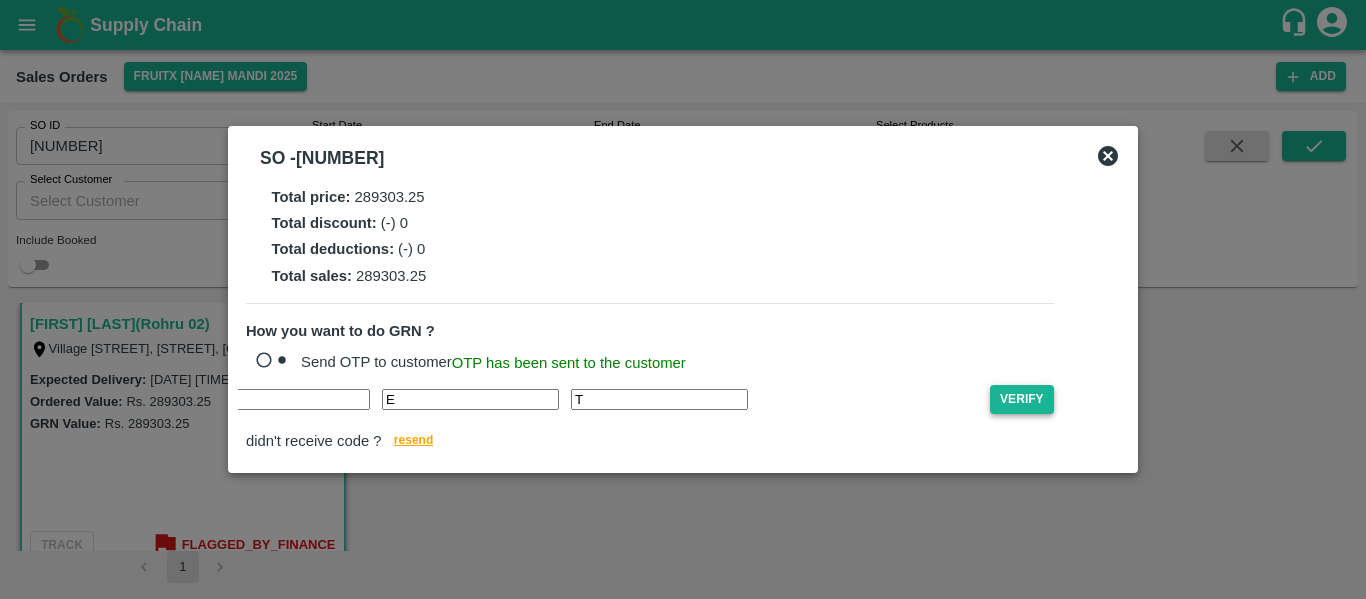 type on "T" 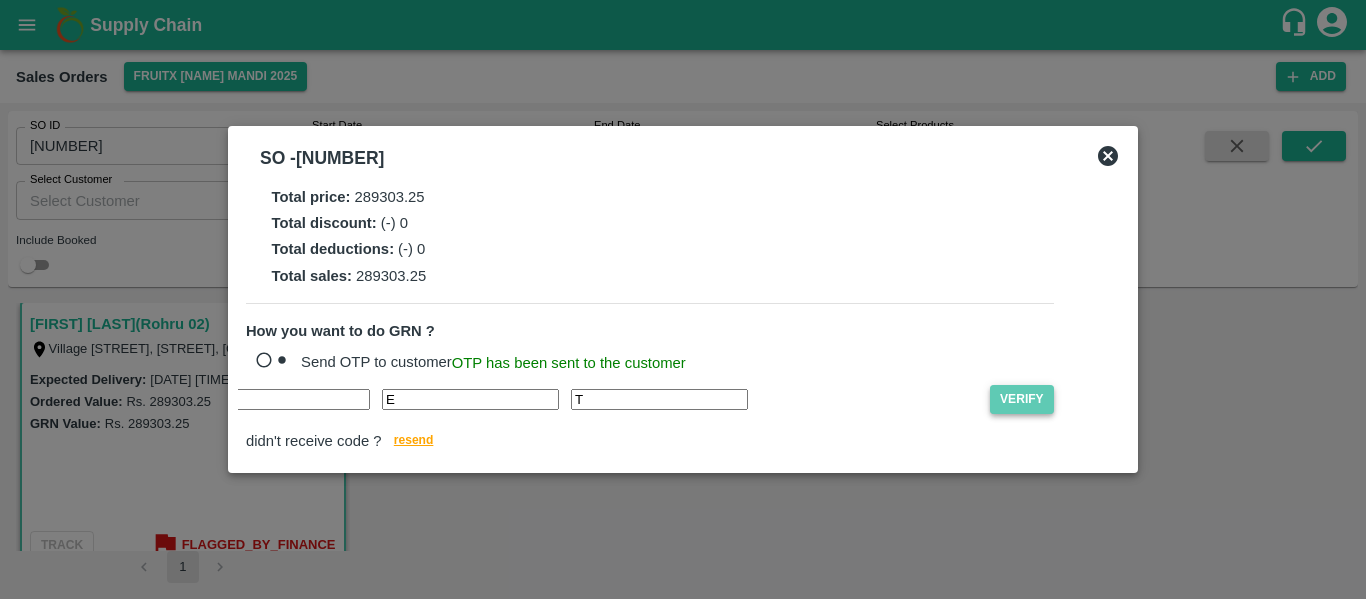 click on "Verify" at bounding box center [1022, 399] 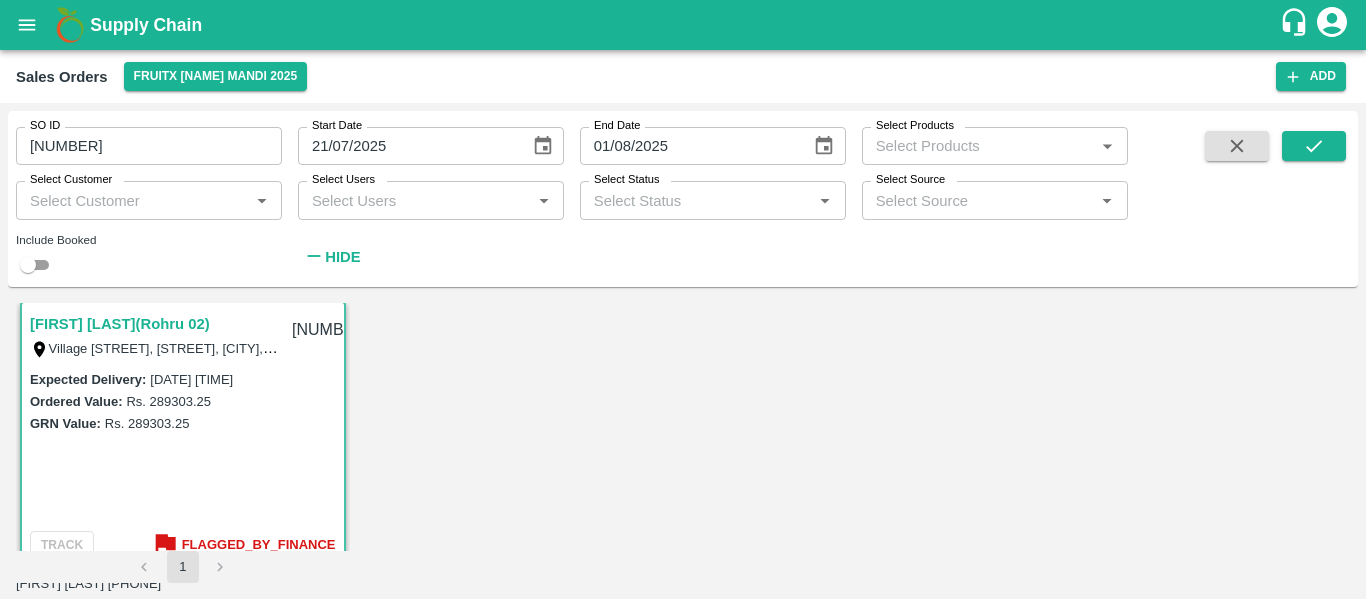 scroll, scrollTop: 0, scrollLeft: 0, axis: both 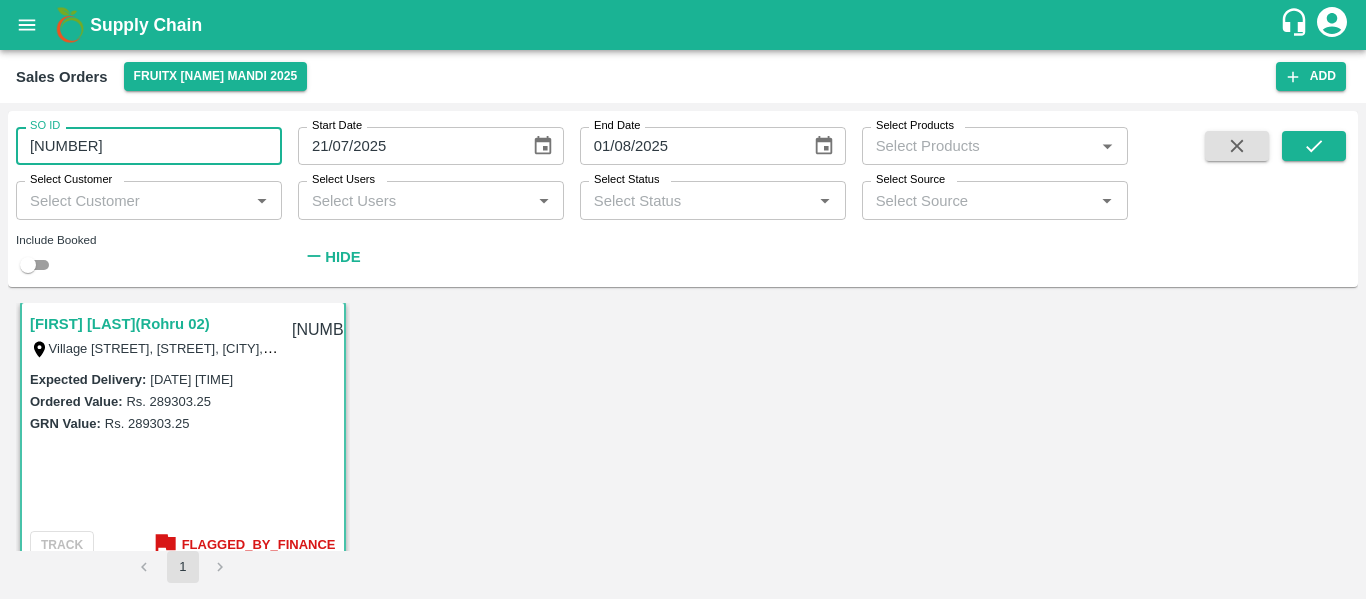 click on "[NUMBER]" at bounding box center [149, 146] 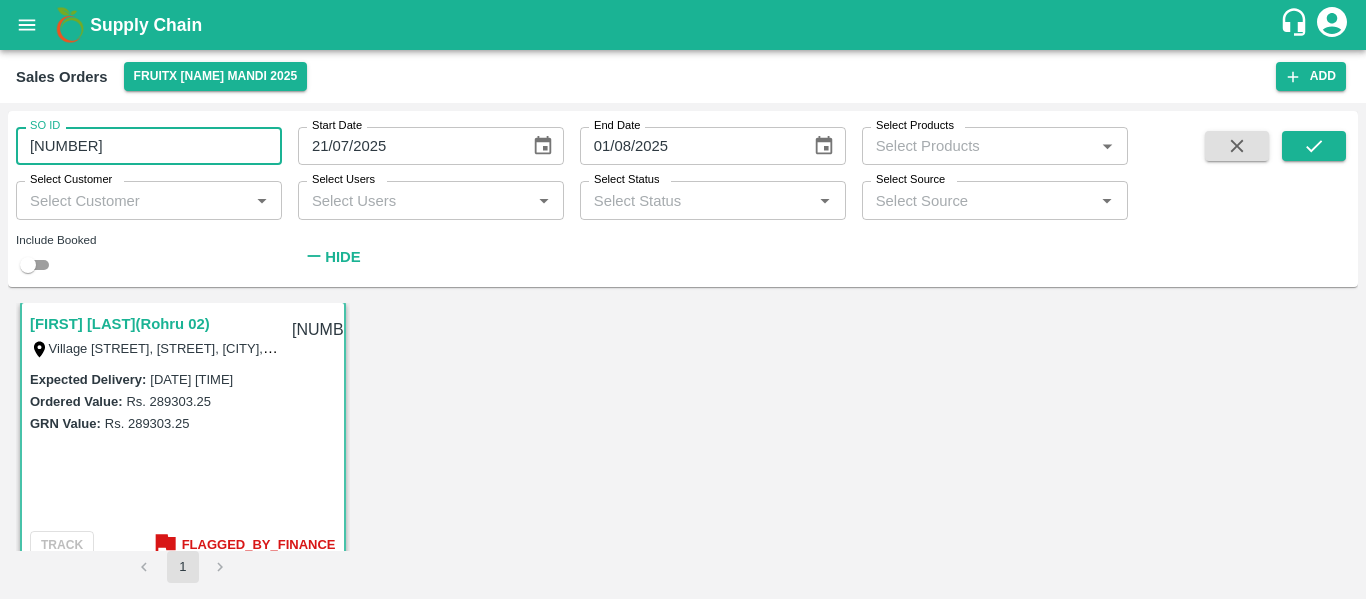 click on "[NUMBER]" at bounding box center [149, 146] 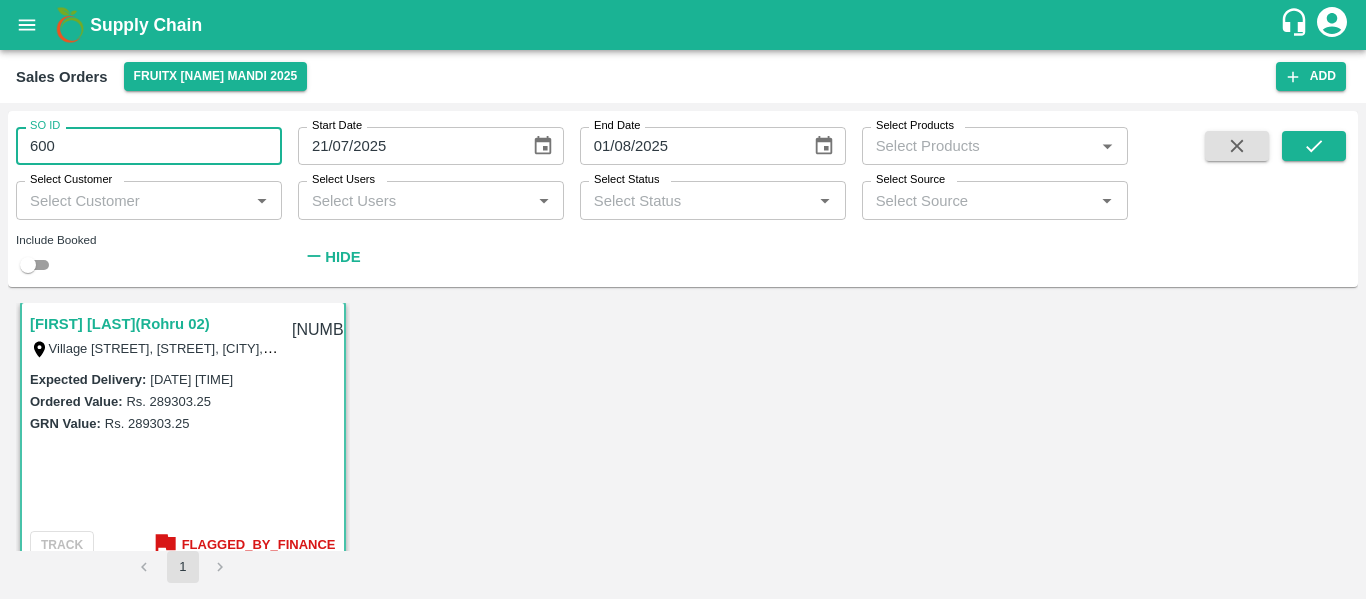 click on "600" at bounding box center [149, 146] 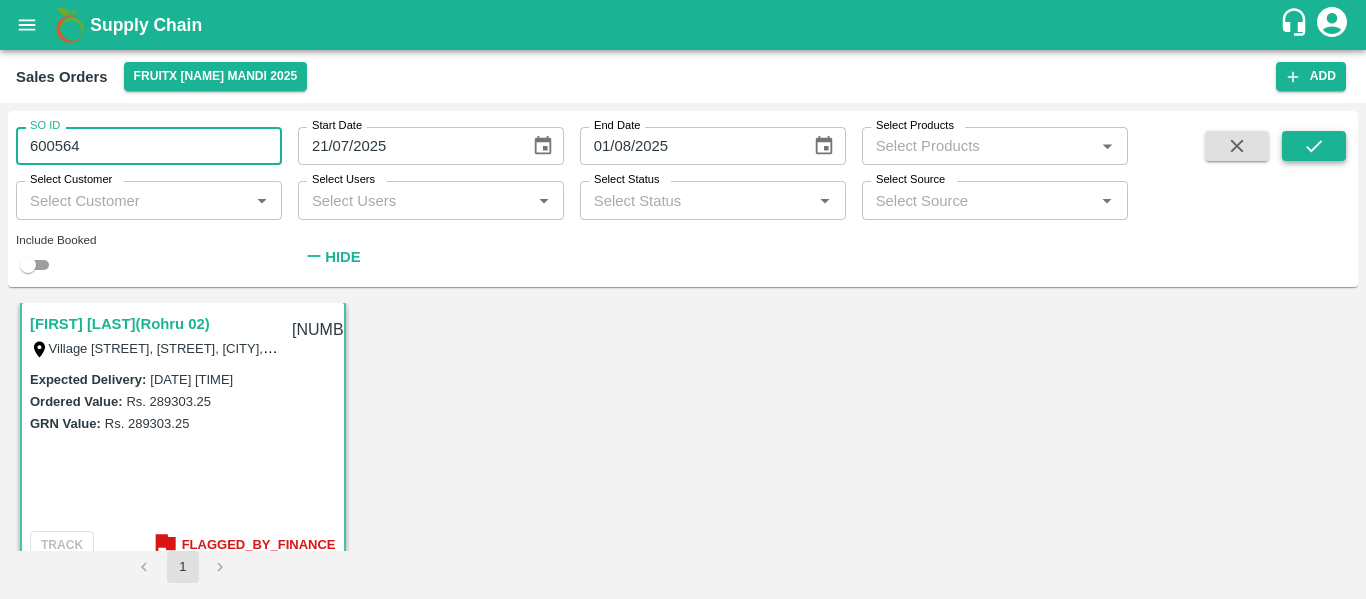 type on "600564" 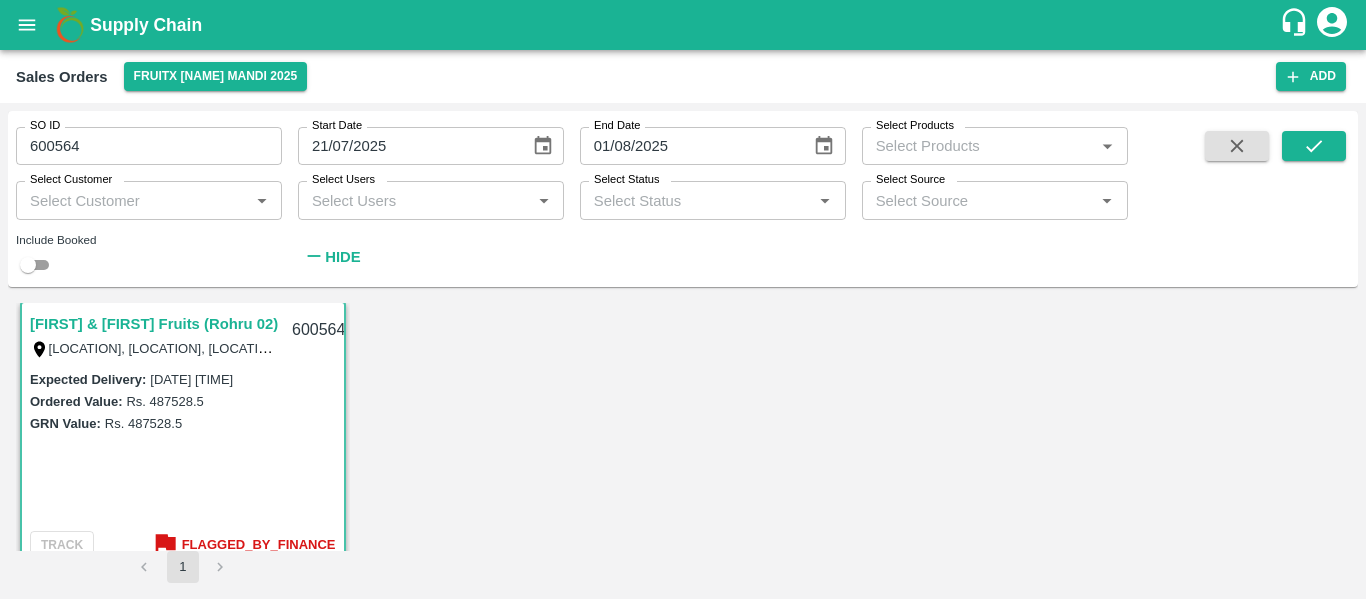 scroll, scrollTop: 225, scrollLeft: 0, axis: vertical 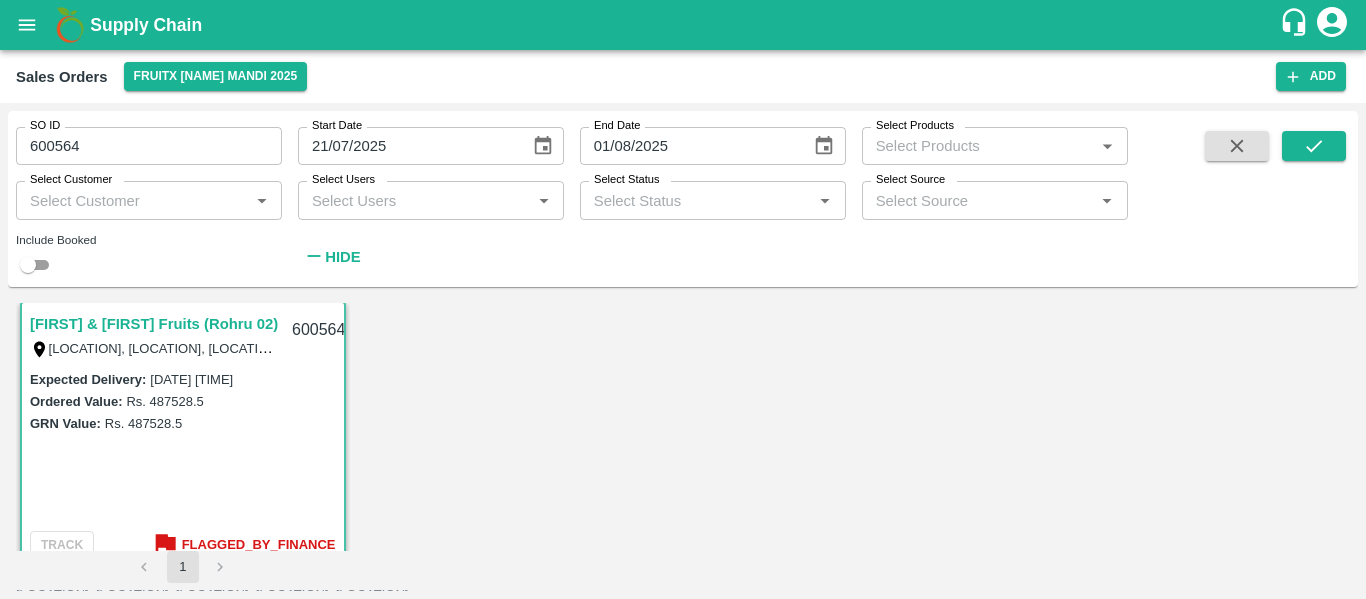 click on "Complete GRN" at bounding box center [82, 750] 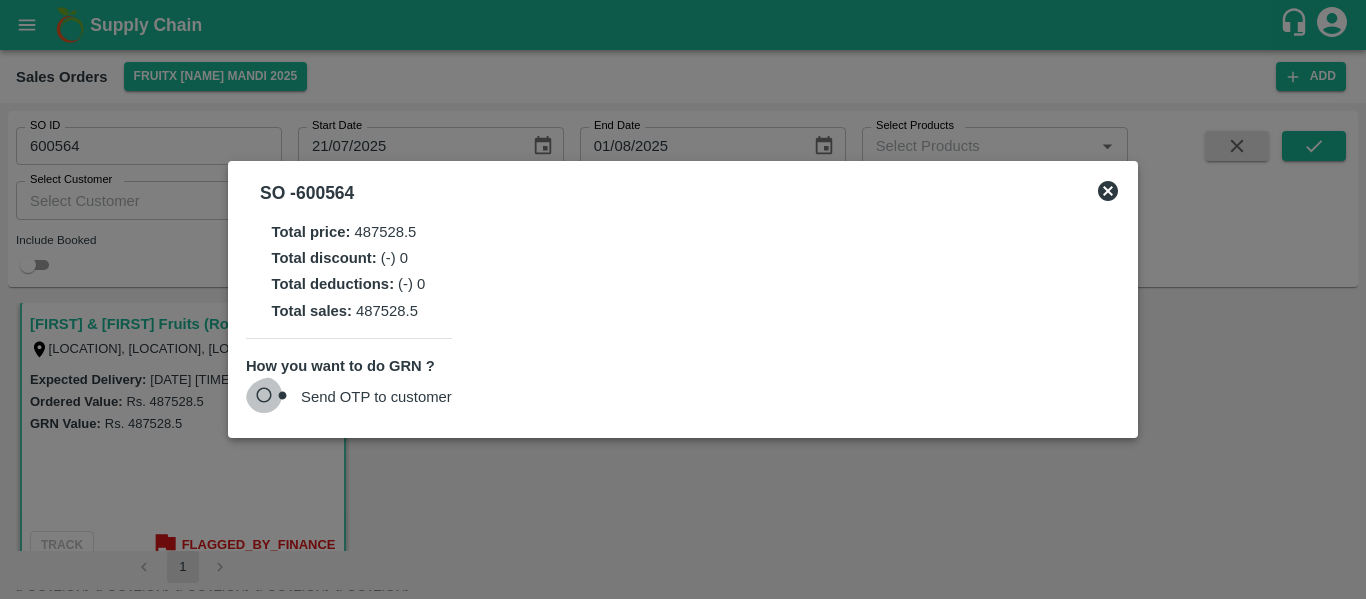 click on "Send OTP to customer" at bounding box center [273, 398] 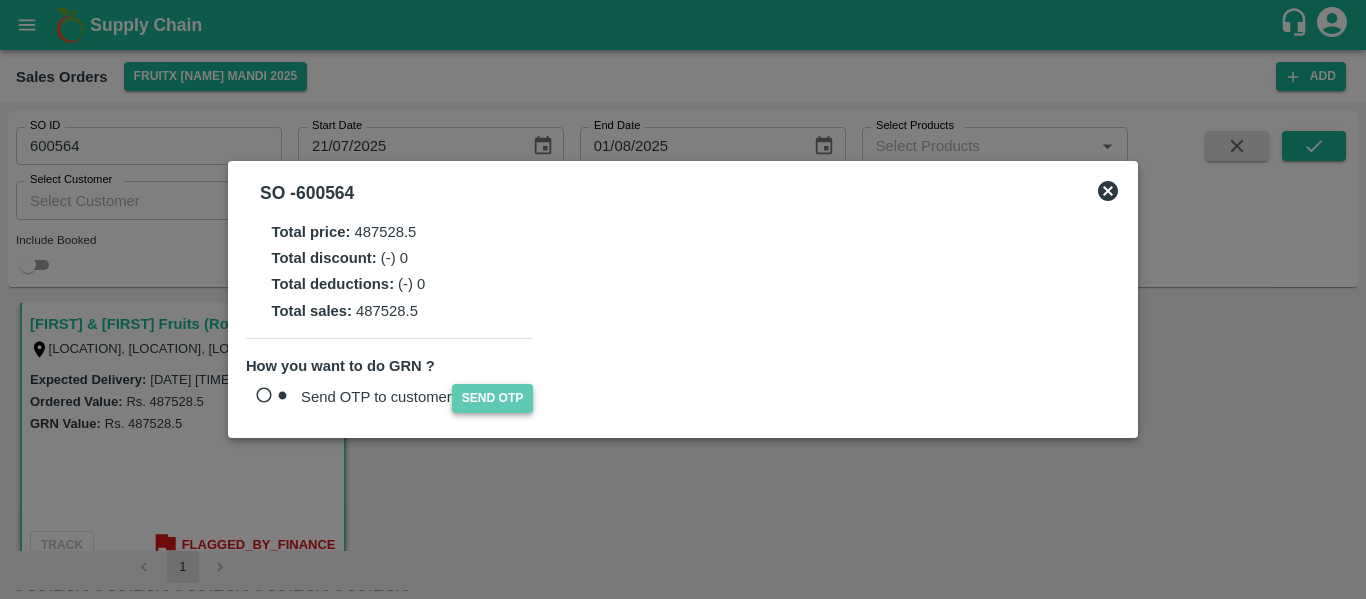 click on "Send OTP" at bounding box center [493, 398] 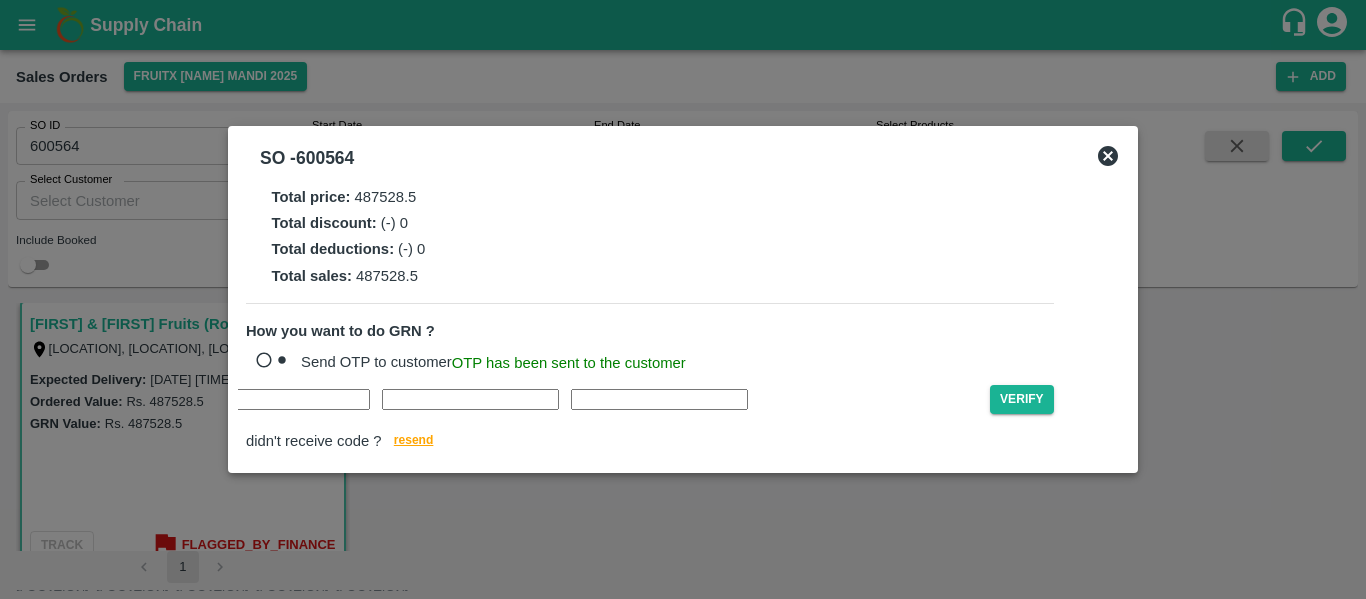 click at bounding box center (92, 399) 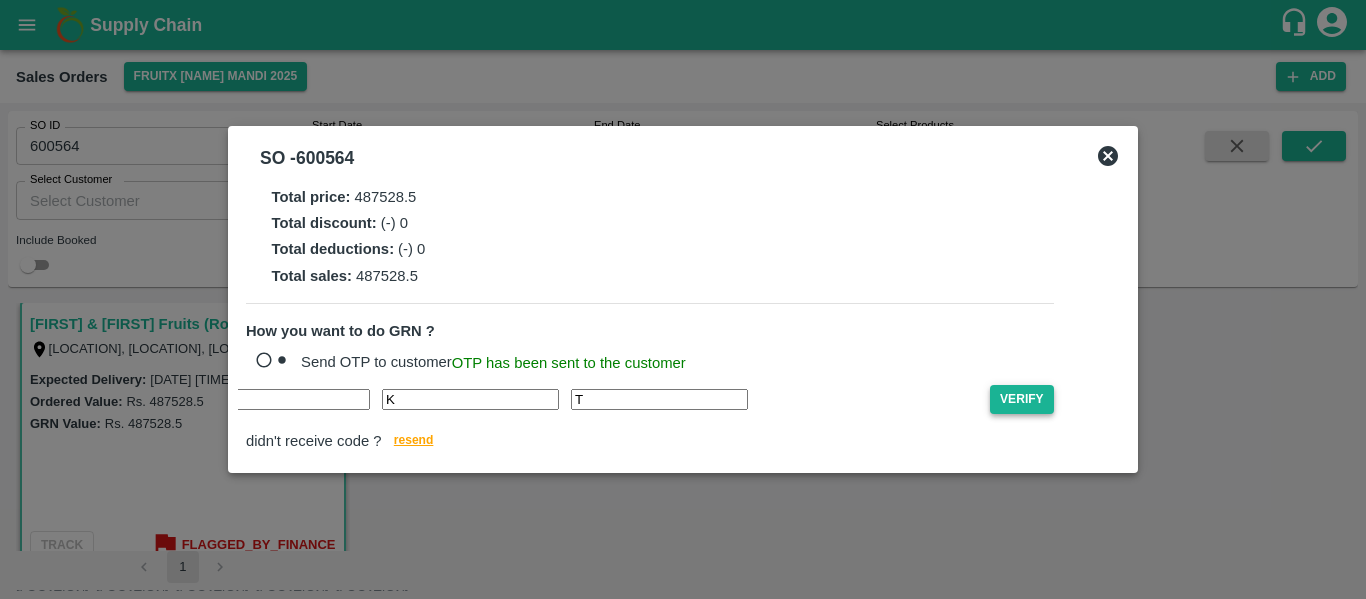 type on "T" 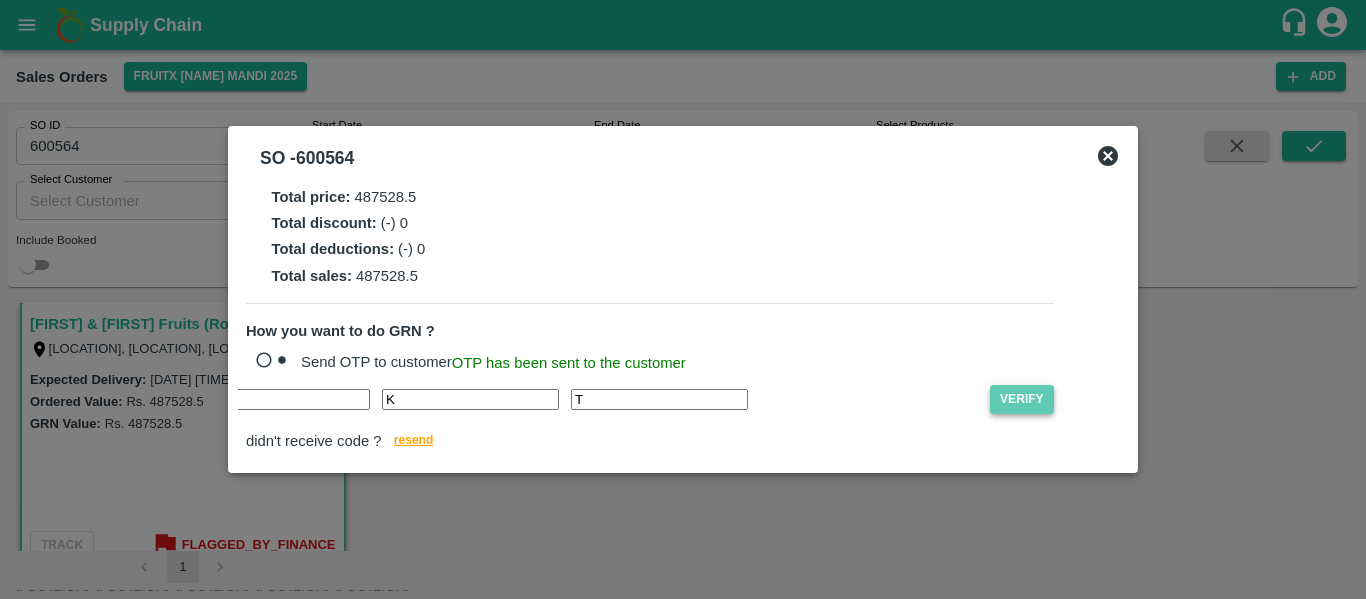 click on "Verify" at bounding box center (1022, 399) 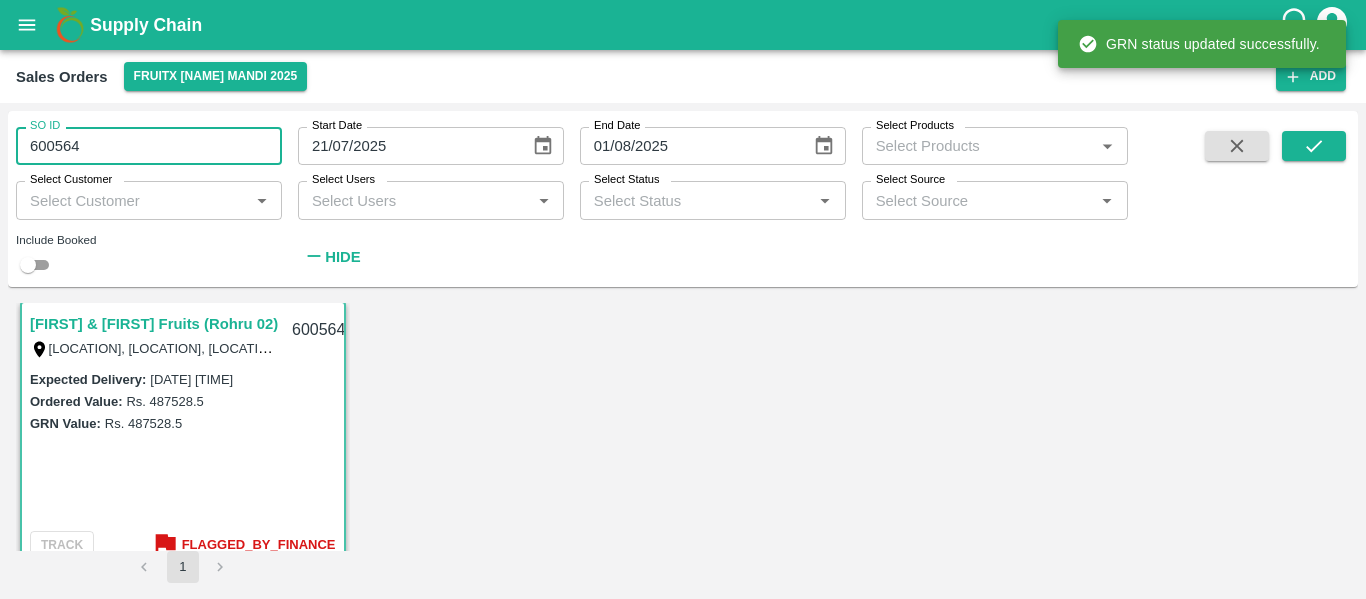 click on "600564" at bounding box center [149, 146] 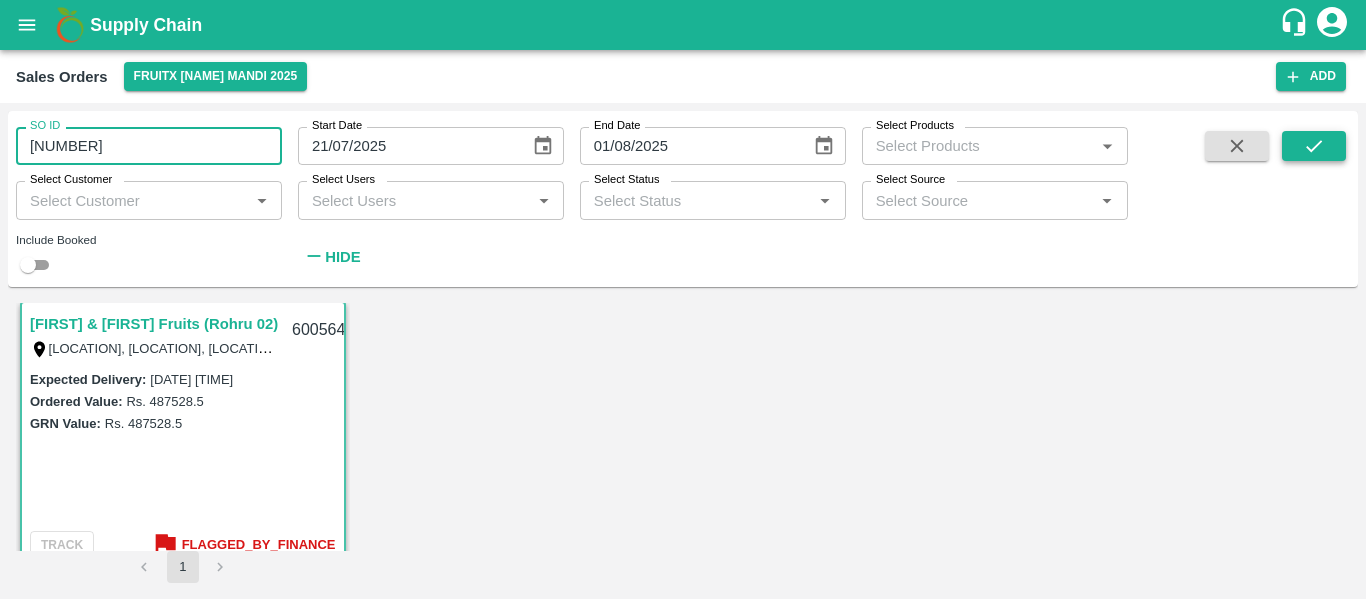 type on "[NUMBER]" 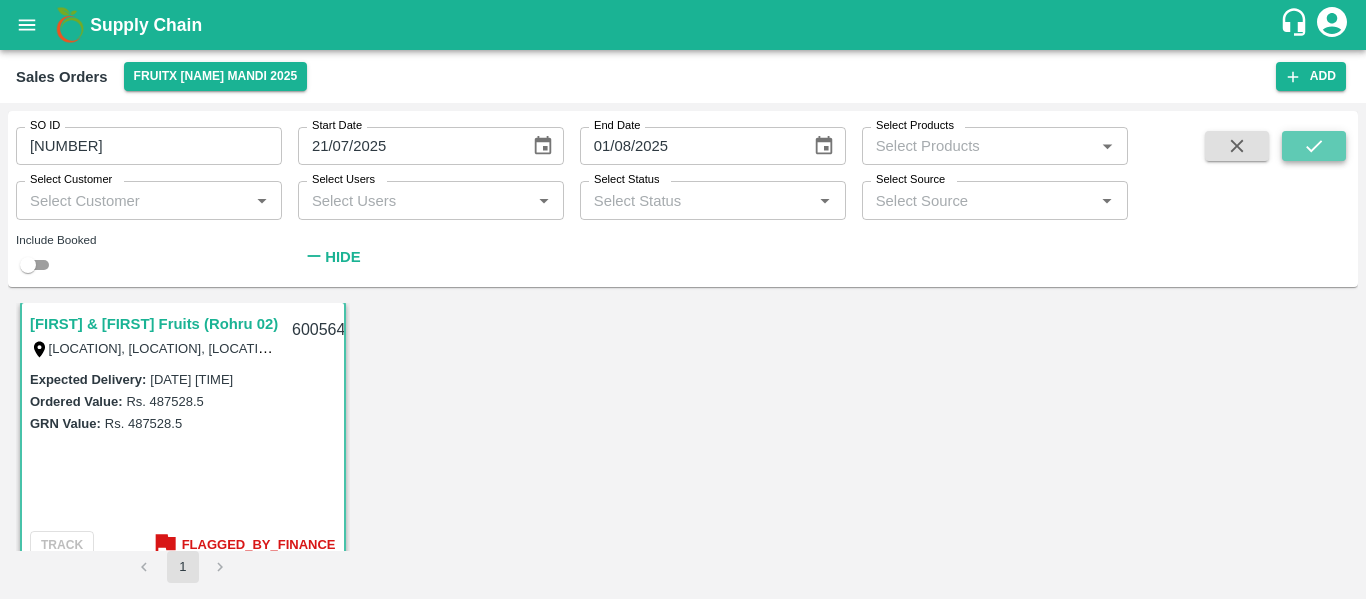 click 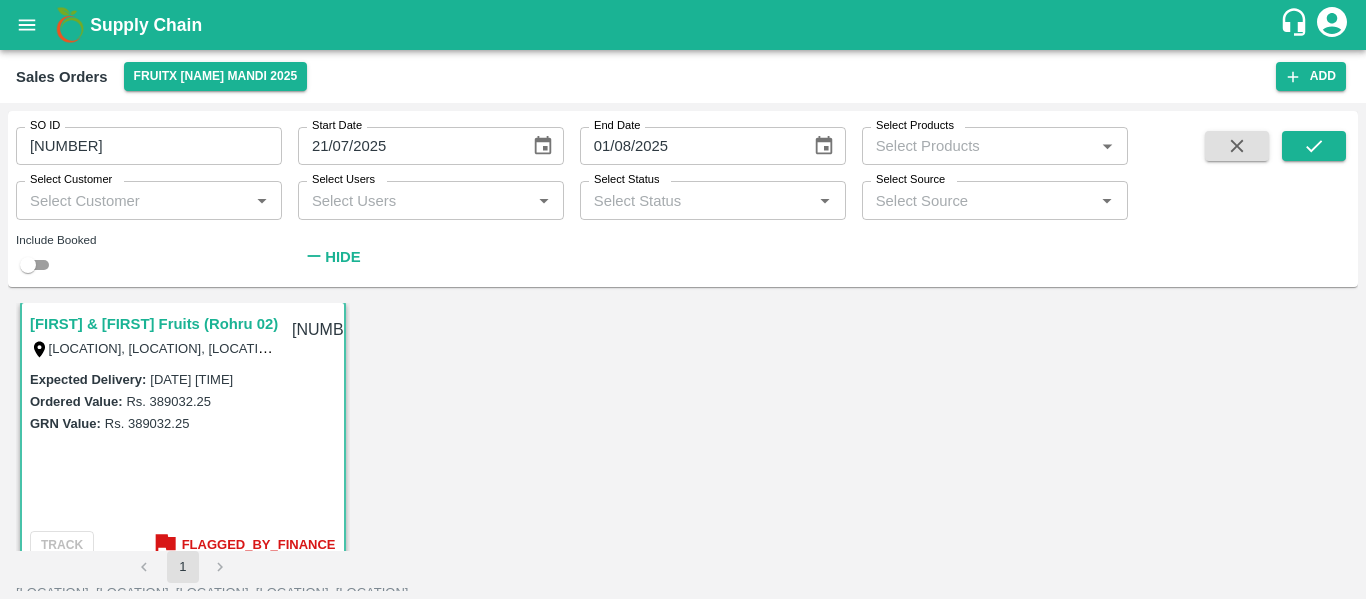 scroll, scrollTop: 225, scrollLeft: 0, axis: vertical 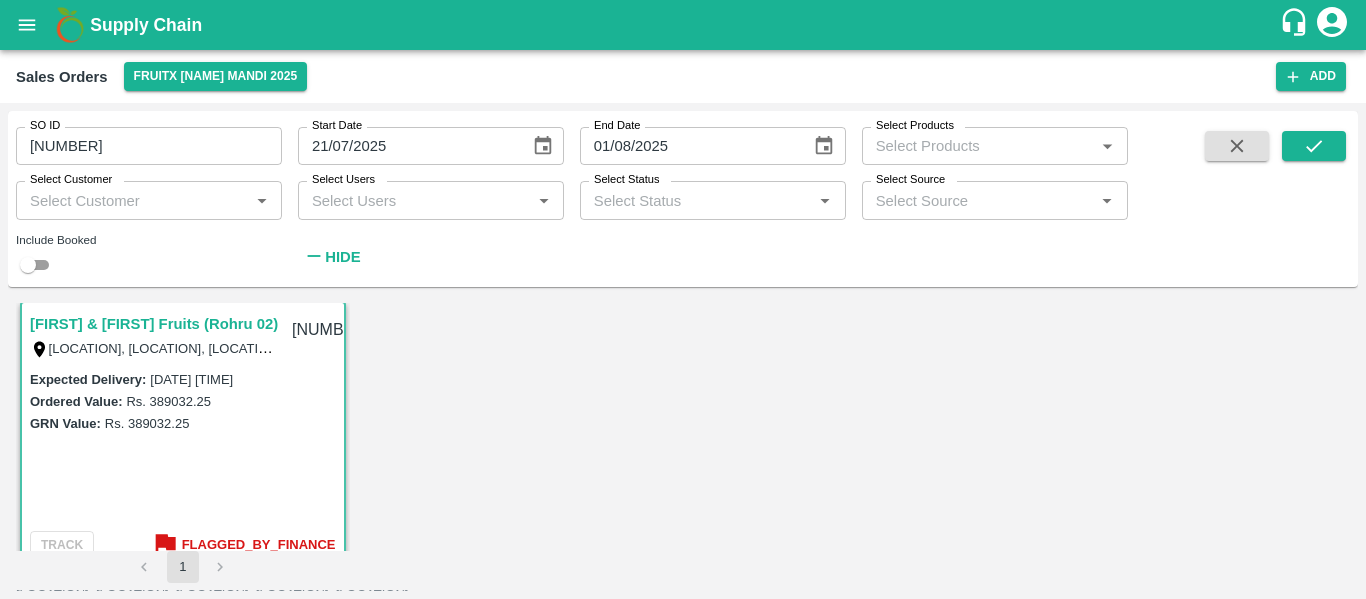 click on "Complete GRN" at bounding box center (82, 750) 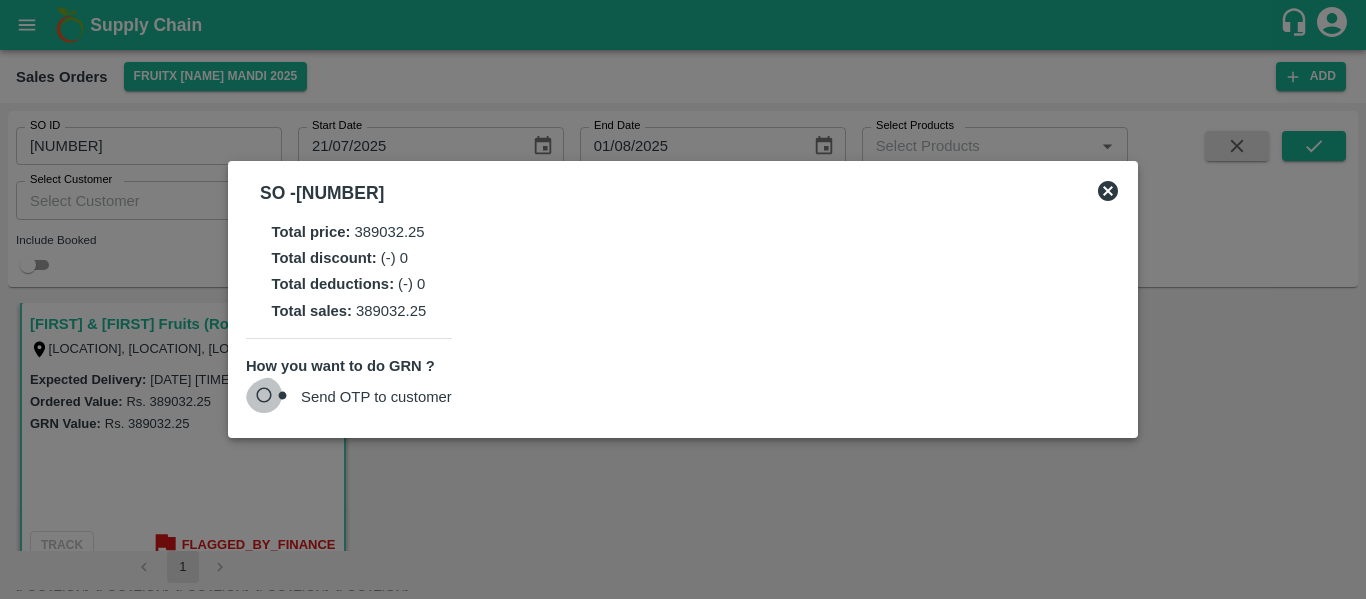 click on "Send OTP to customer" at bounding box center (273, 398) 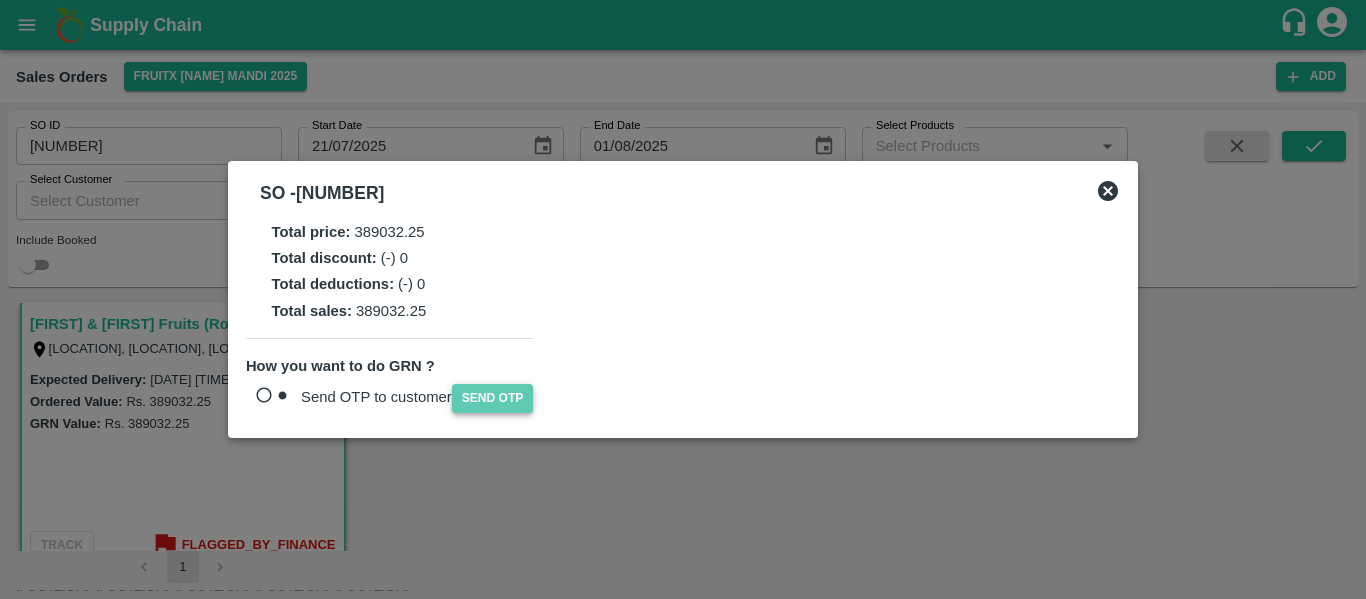 click on "Send OTP" at bounding box center [493, 398] 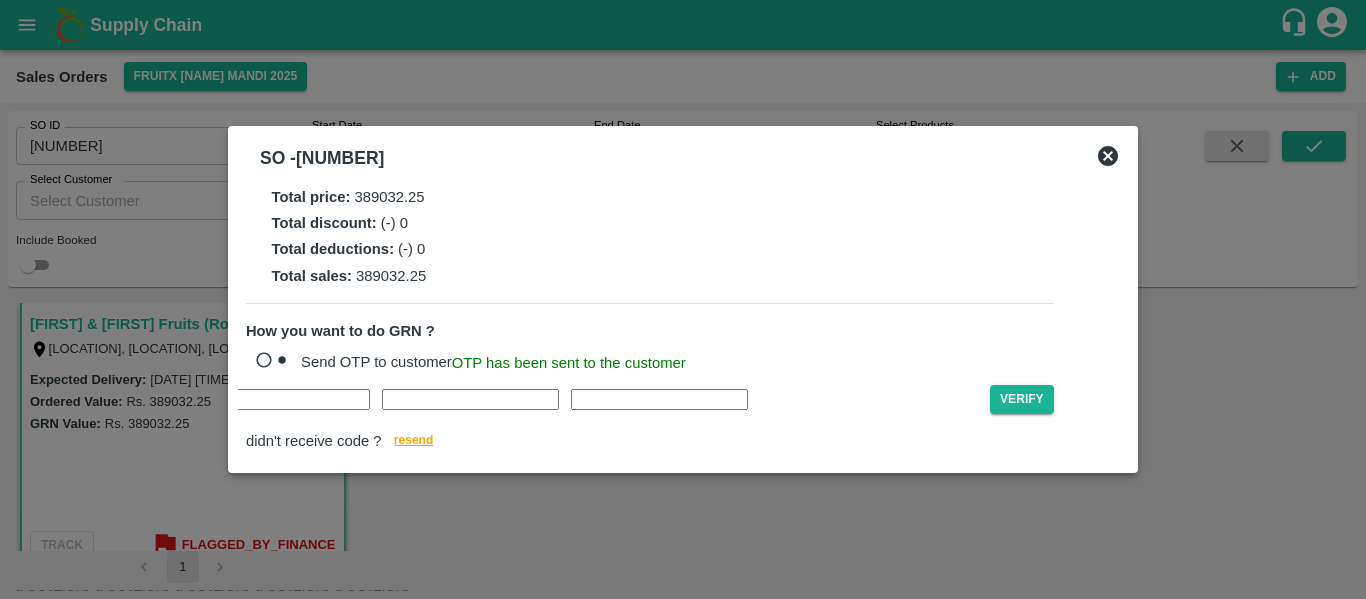 click at bounding box center [92, 399] 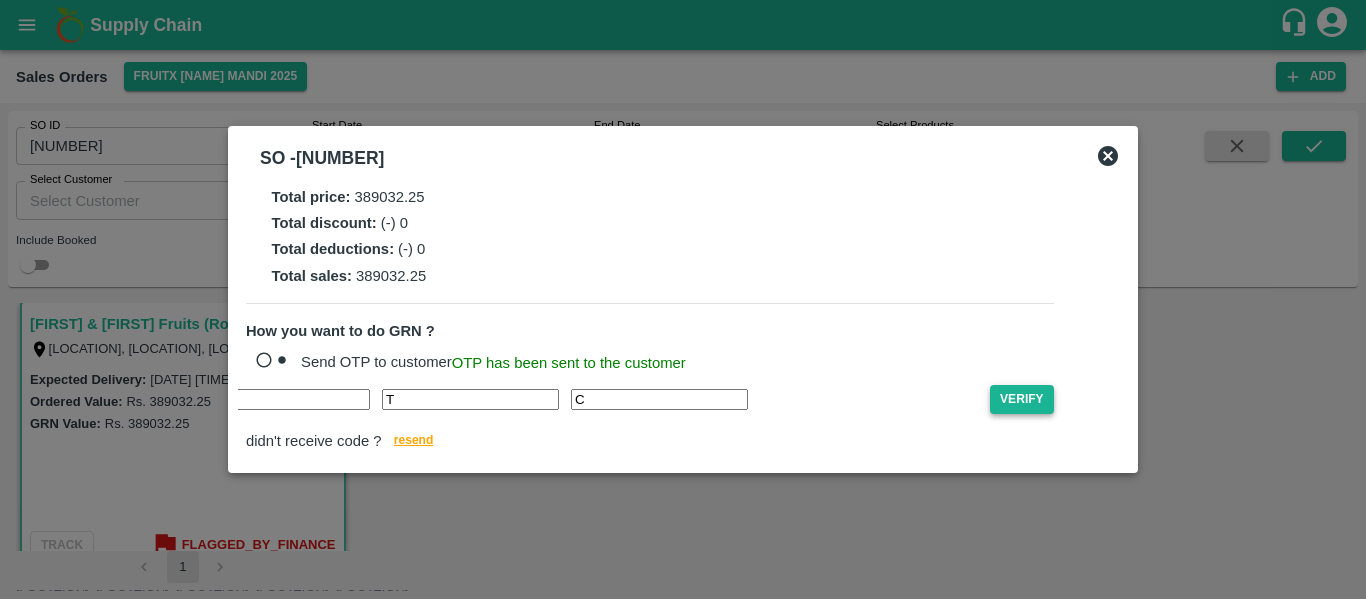 type on "C" 